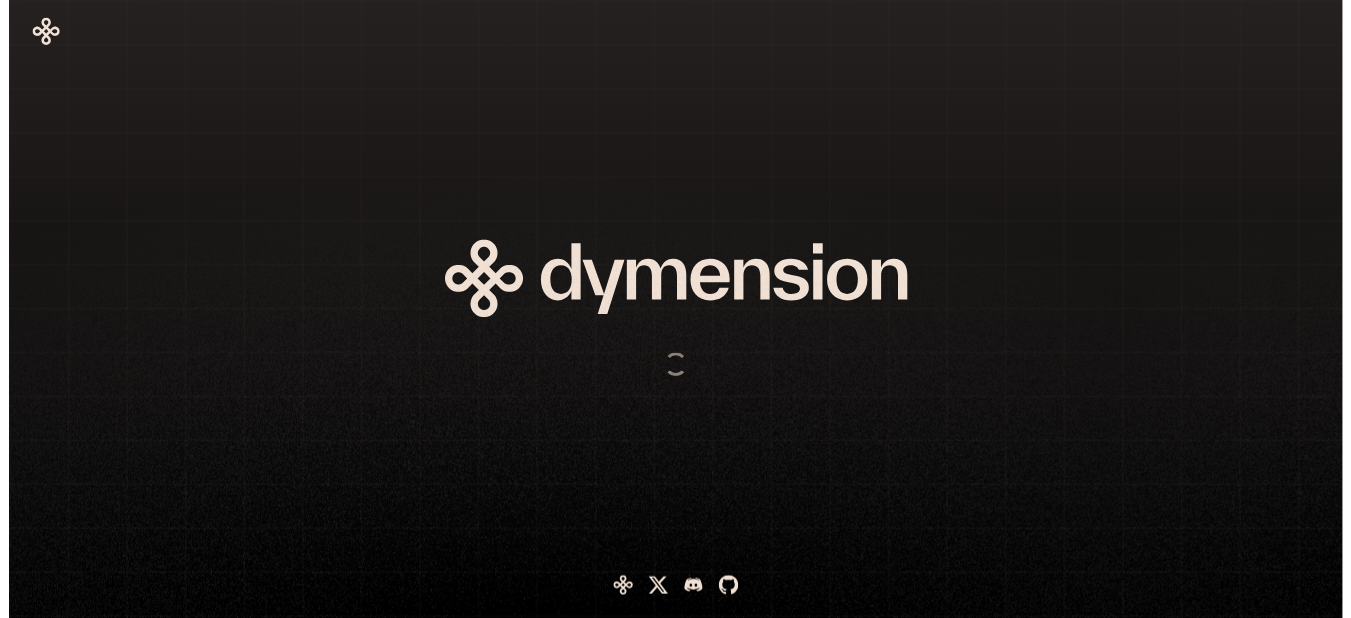 scroll, scrollTop: 0, scrollLeft: 0, axis: both 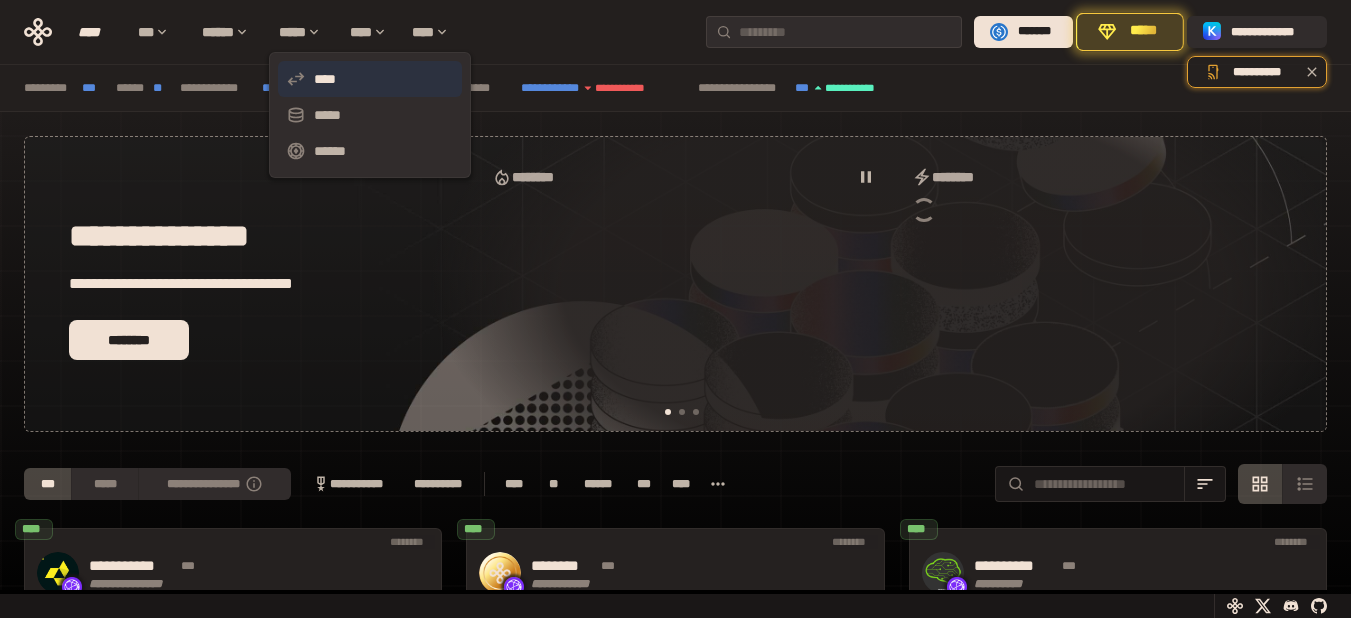 click on "****" at bounding box center [370, 79] 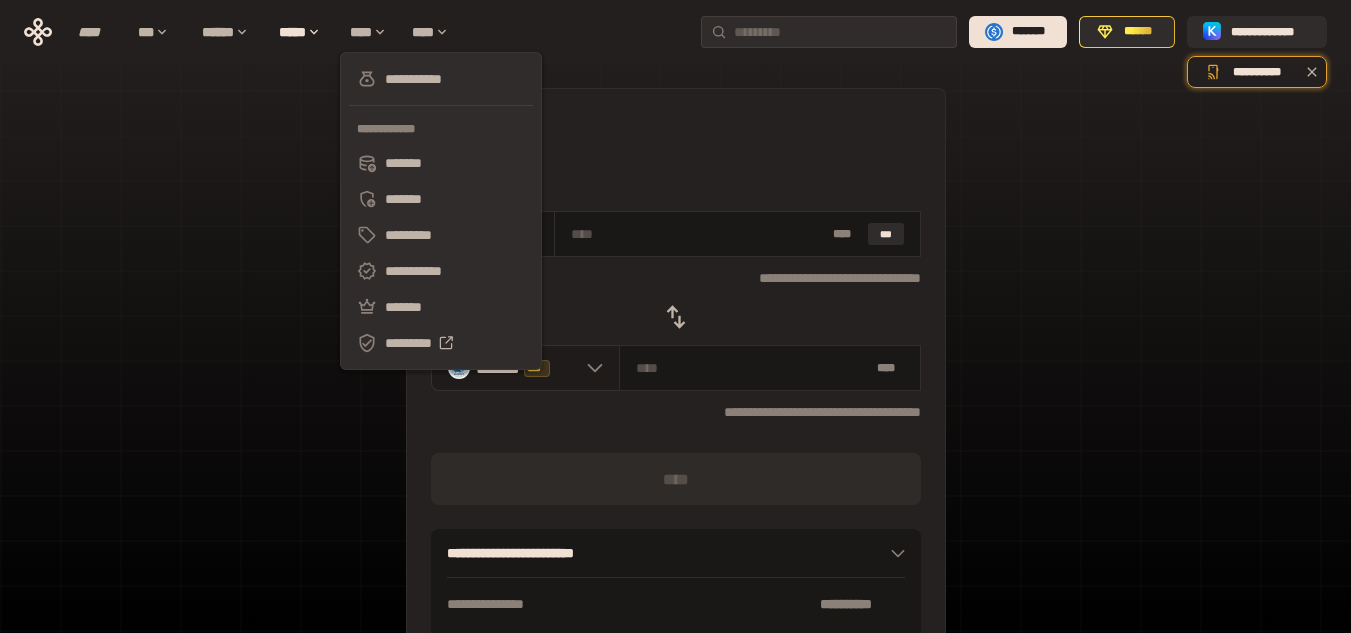 click on "*******   ***" at bounding box center (525, 368) 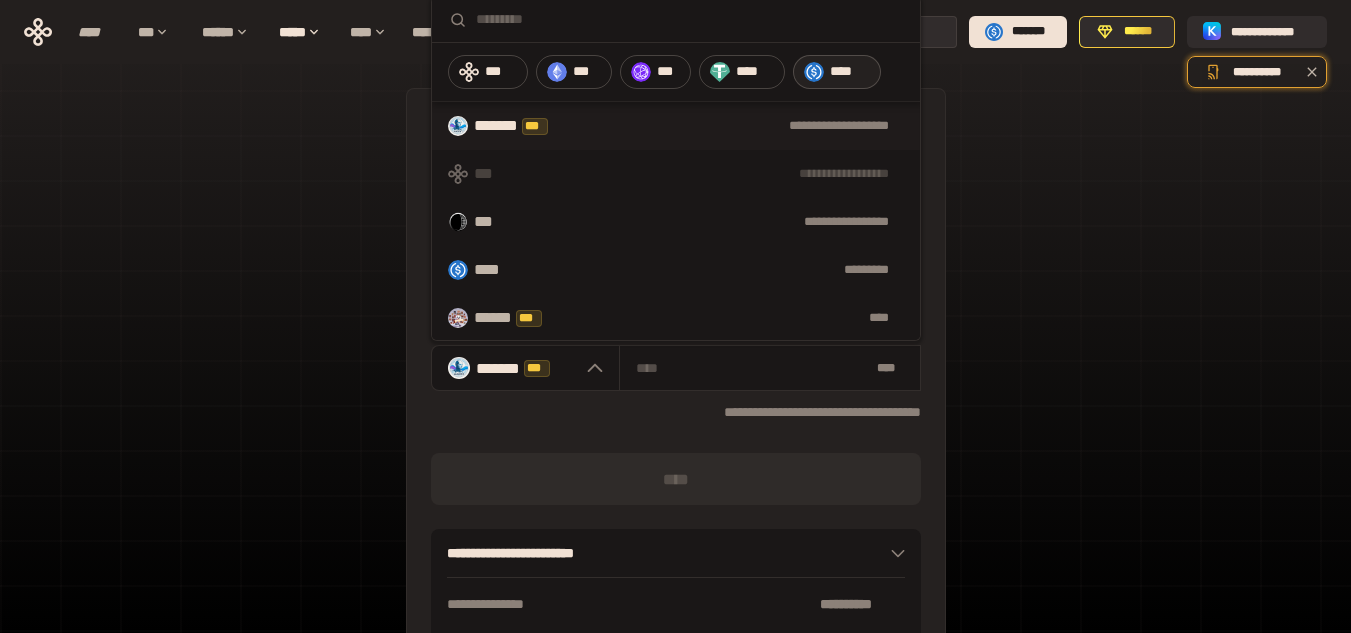 click on "****" at bounding box center [850, 72] 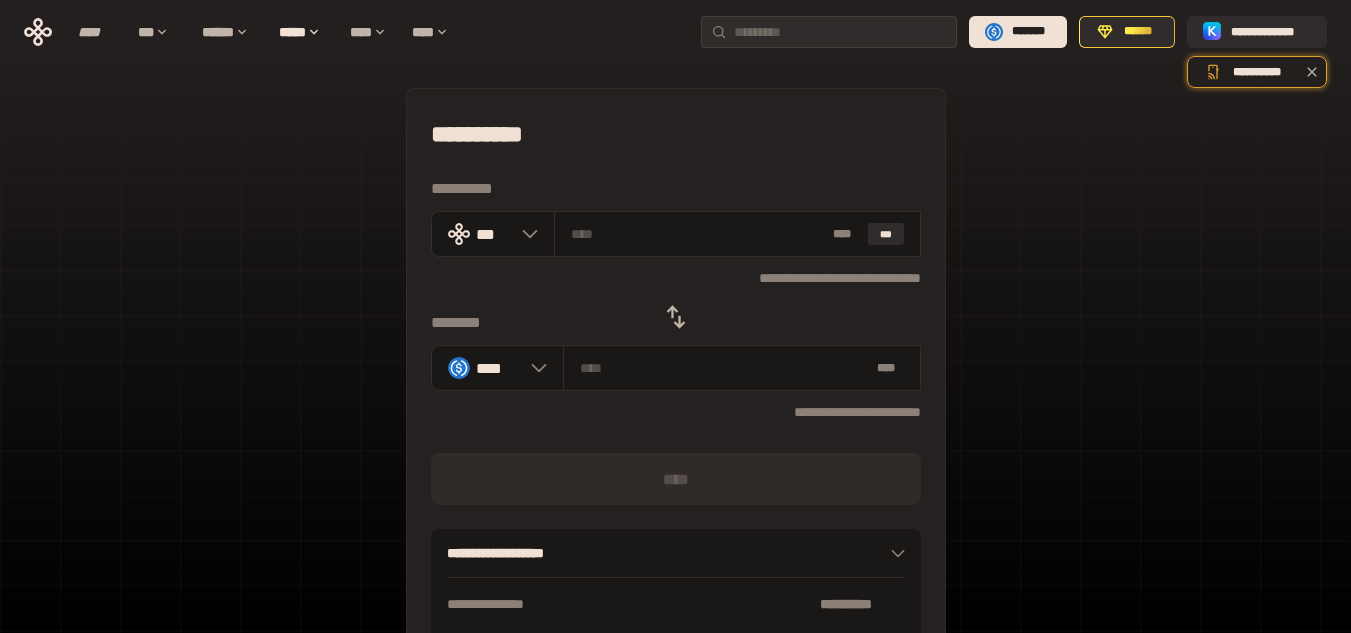 click 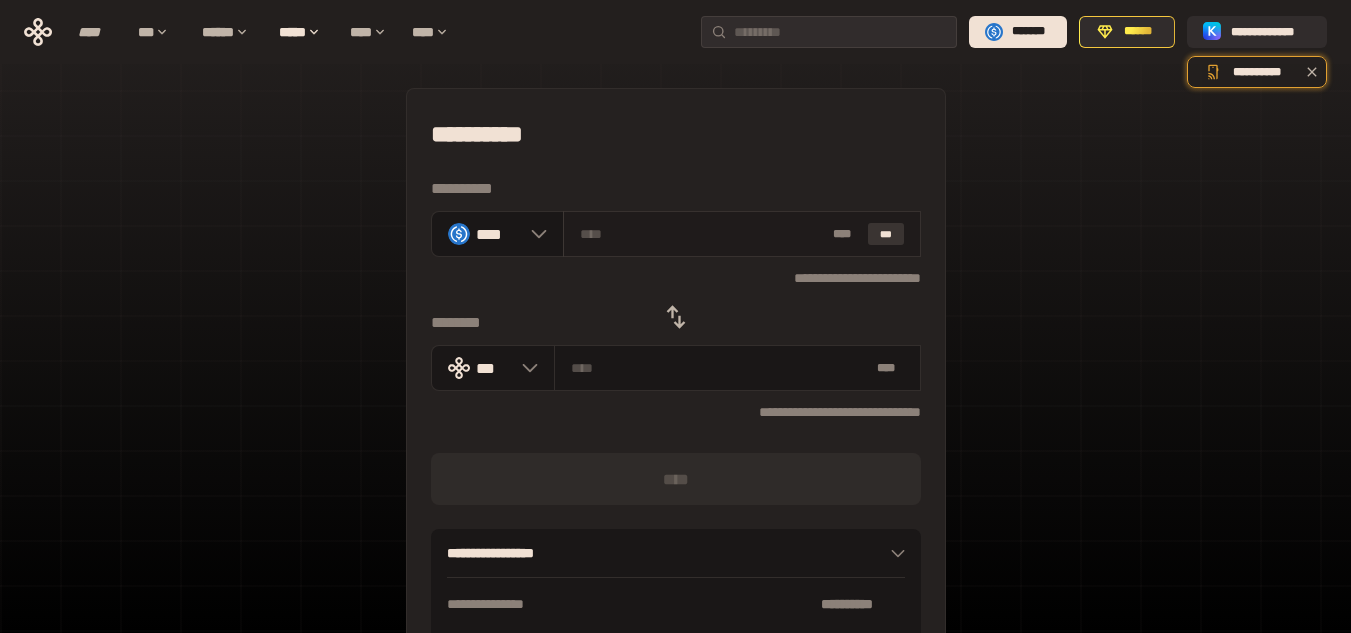 click on "***" at bounding box center (886, 234) 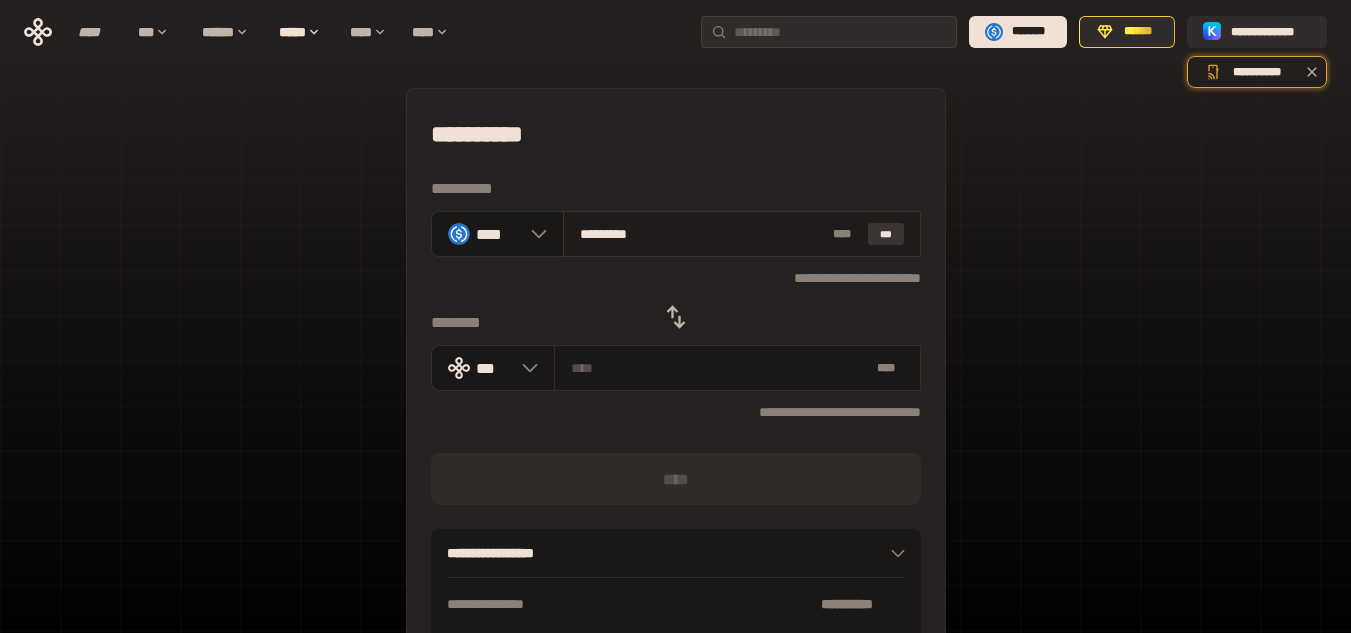 type on "**********" 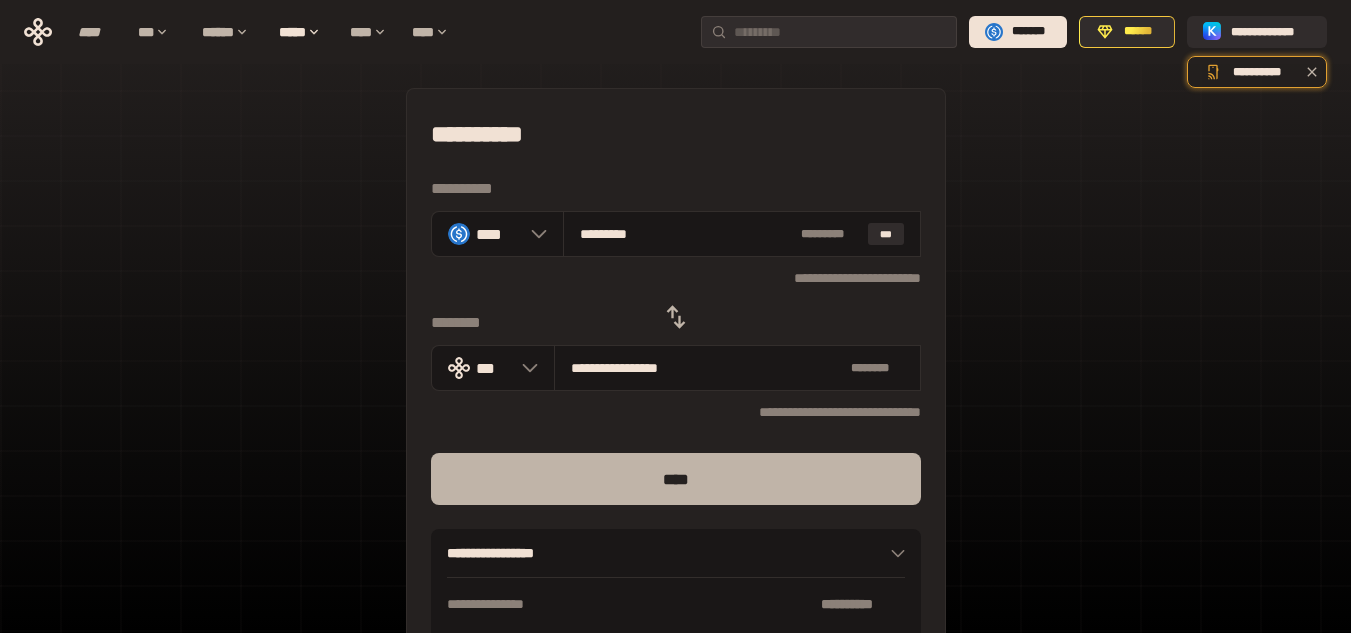 click on "****" at bounding box center (676, 479) 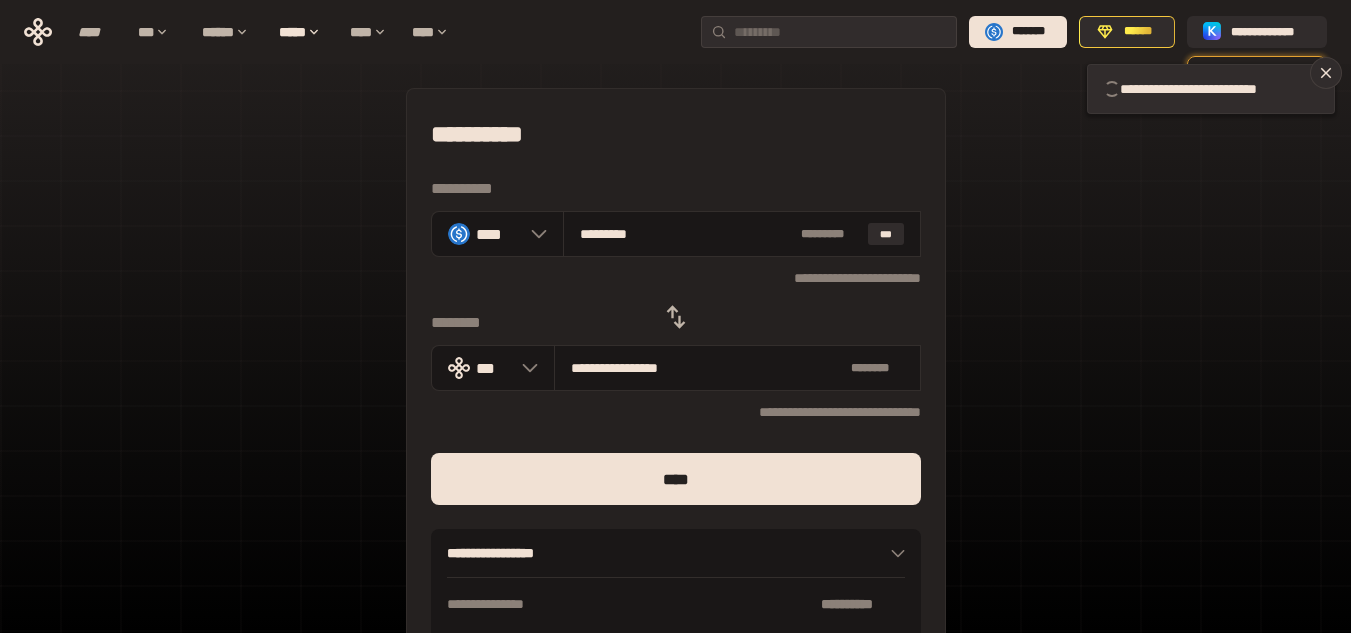 type 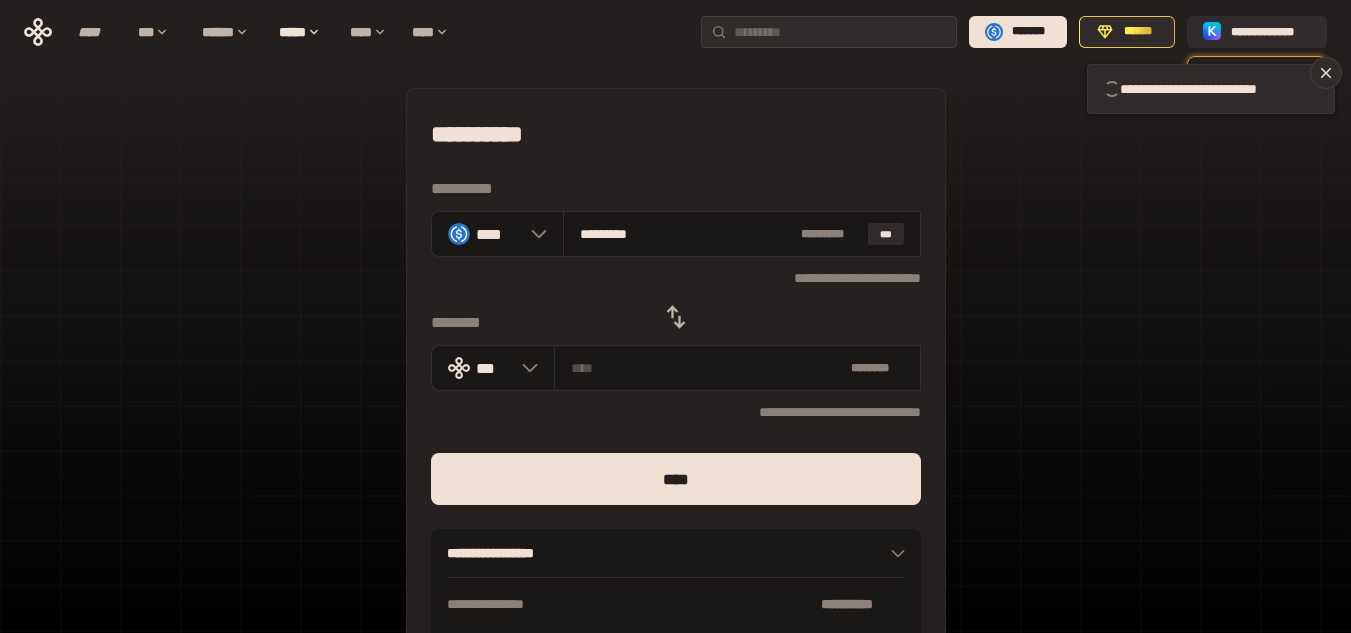 type 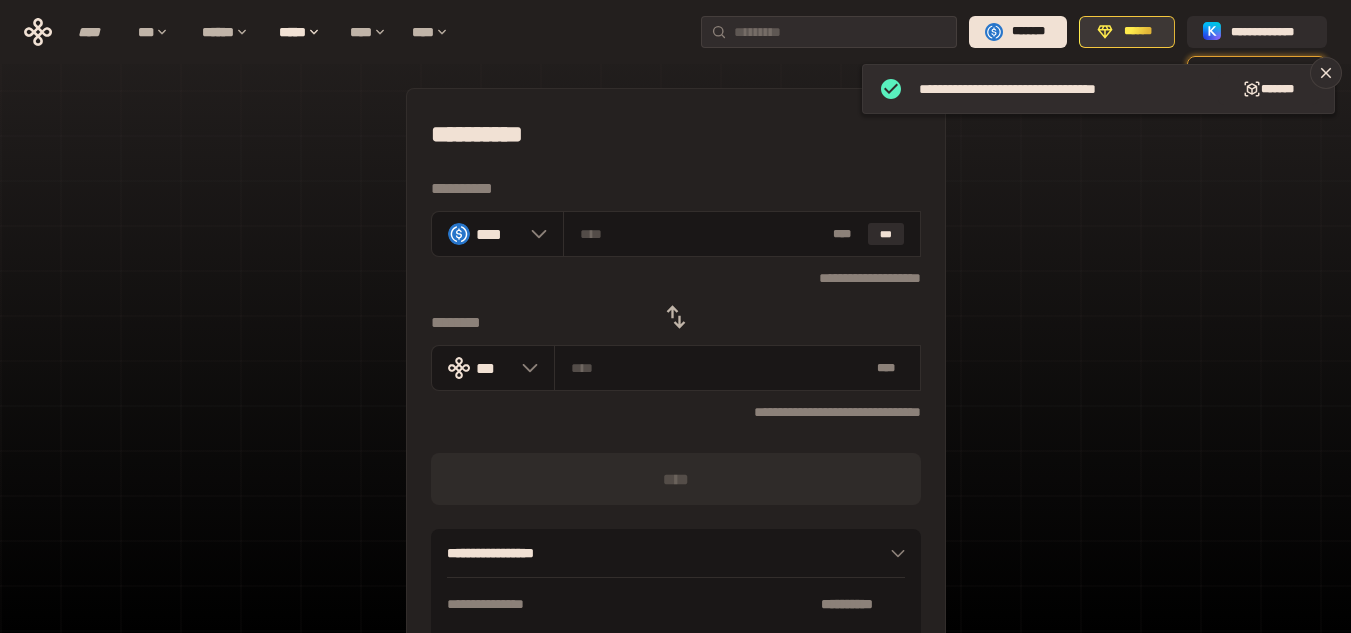 click on "******" at bounding box center (1138, 32) 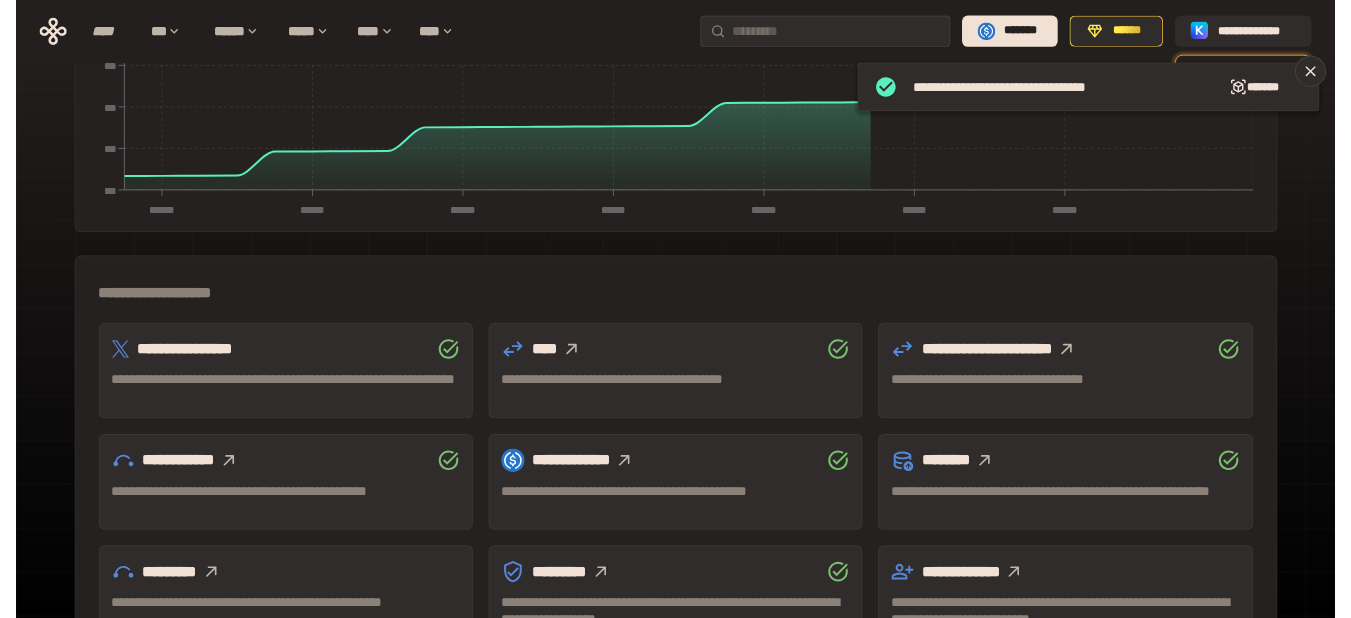 scroll, scrollTop: 600, scrollLeft: 0, axis: vertical 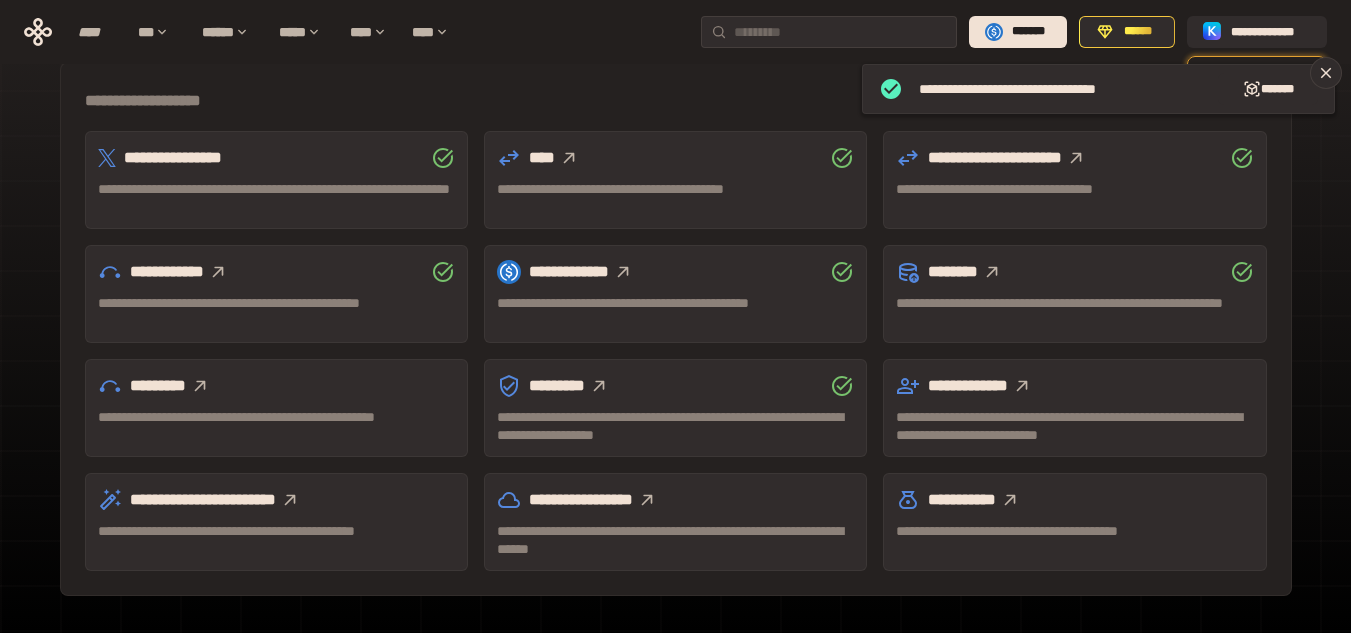 click 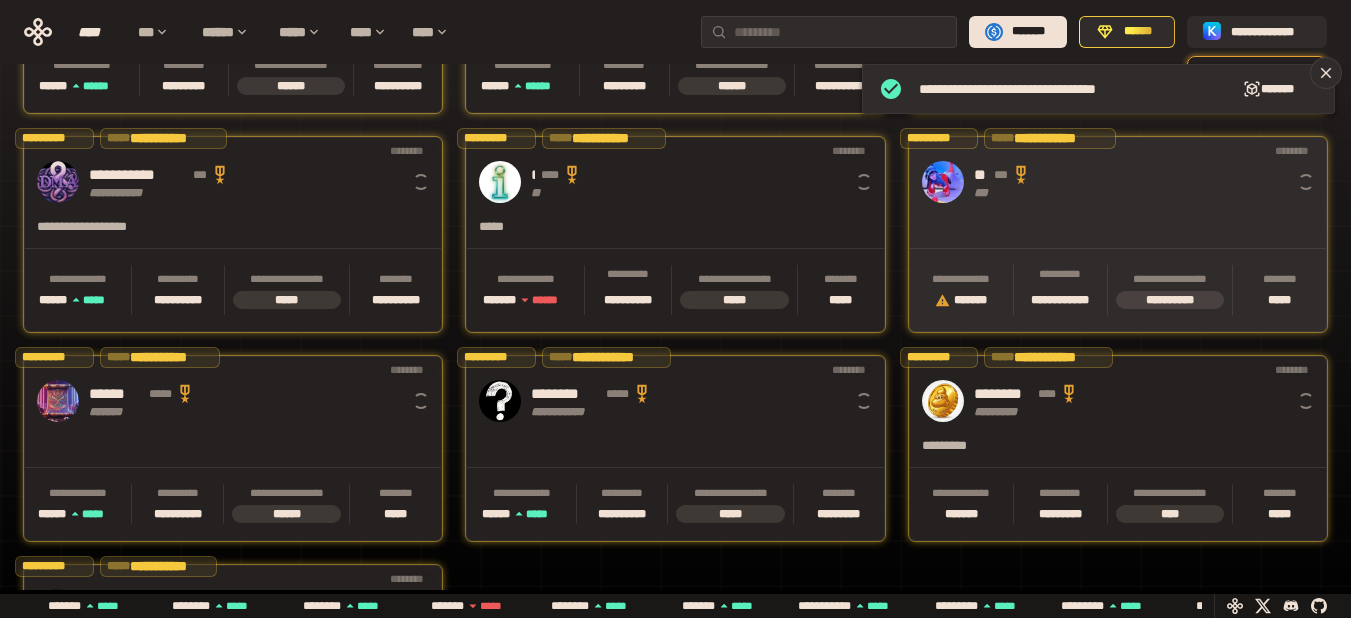 scroll, scrollTop: 0, scrollLeft: 16, axis: horizontal 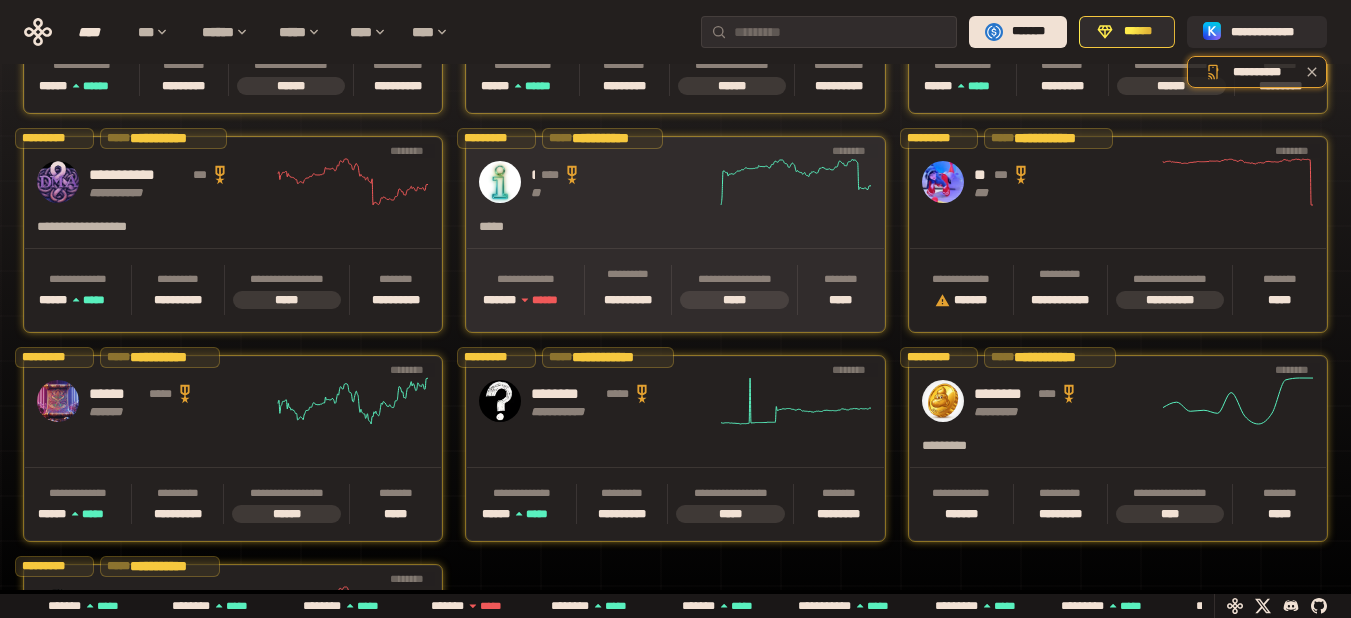 click on "[FIRST] [LAST] [PHONE] [EMAIL] [ADDRESS]" at bounding box center [675, 182] 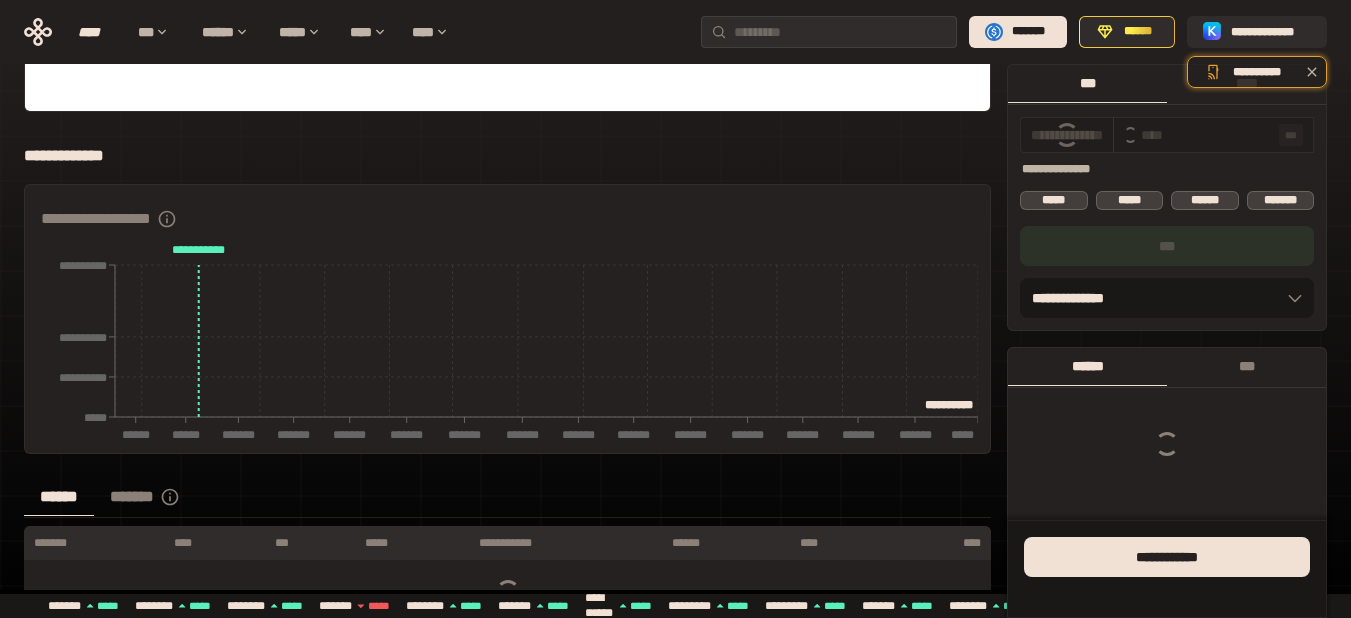 type on "****" 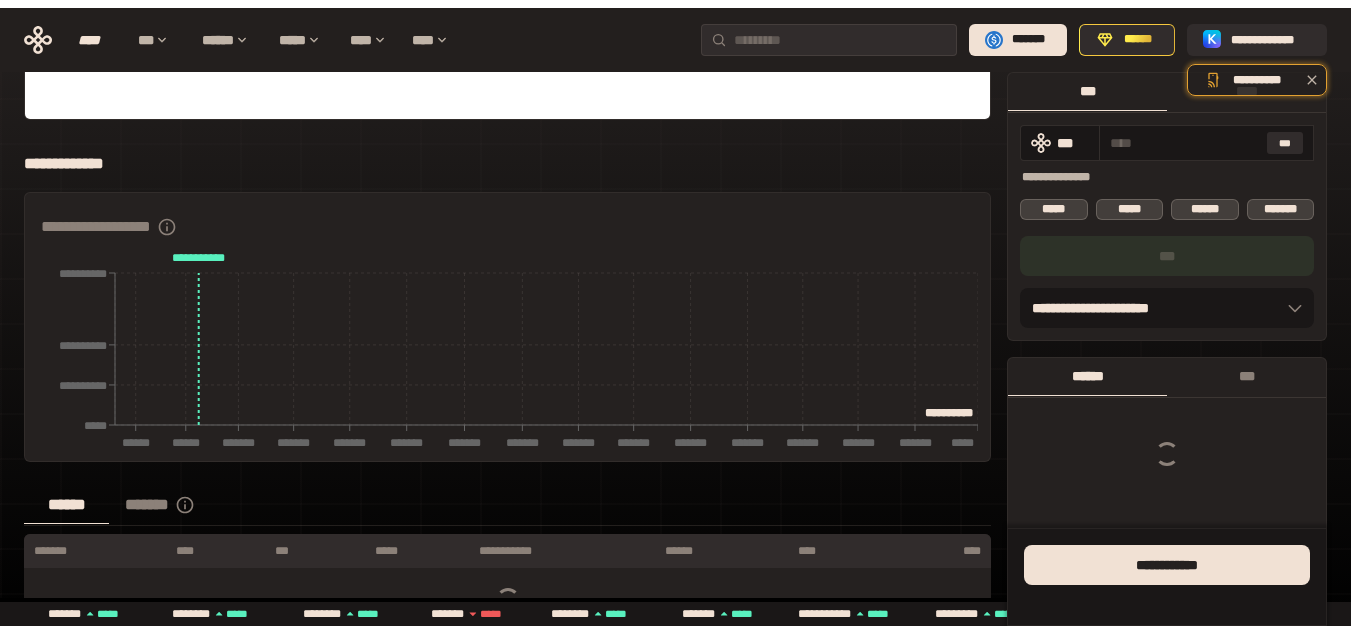 scroll, scrollTop: 100, scrollLeft: 0, axis: vertical 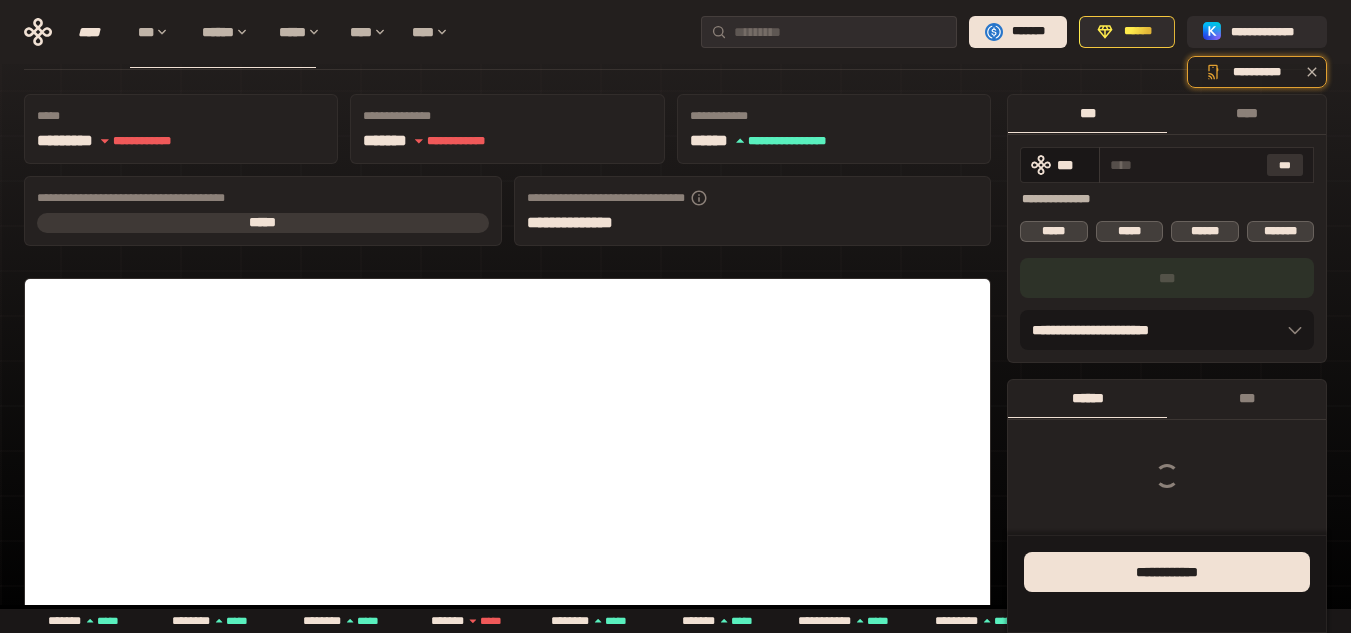 click on "[FIRST] [LAST] [PHONE] [EMAIL] [ADDRESS] [CITY] [STATE] [ZIP] [COUNTRY] [COORDINATES] [COORDINATES] [DATE] [TIME] [ID_NUMBER] [ID_NUMBER] [CREDIT_CARD]" at bounding box center (1167, 228) 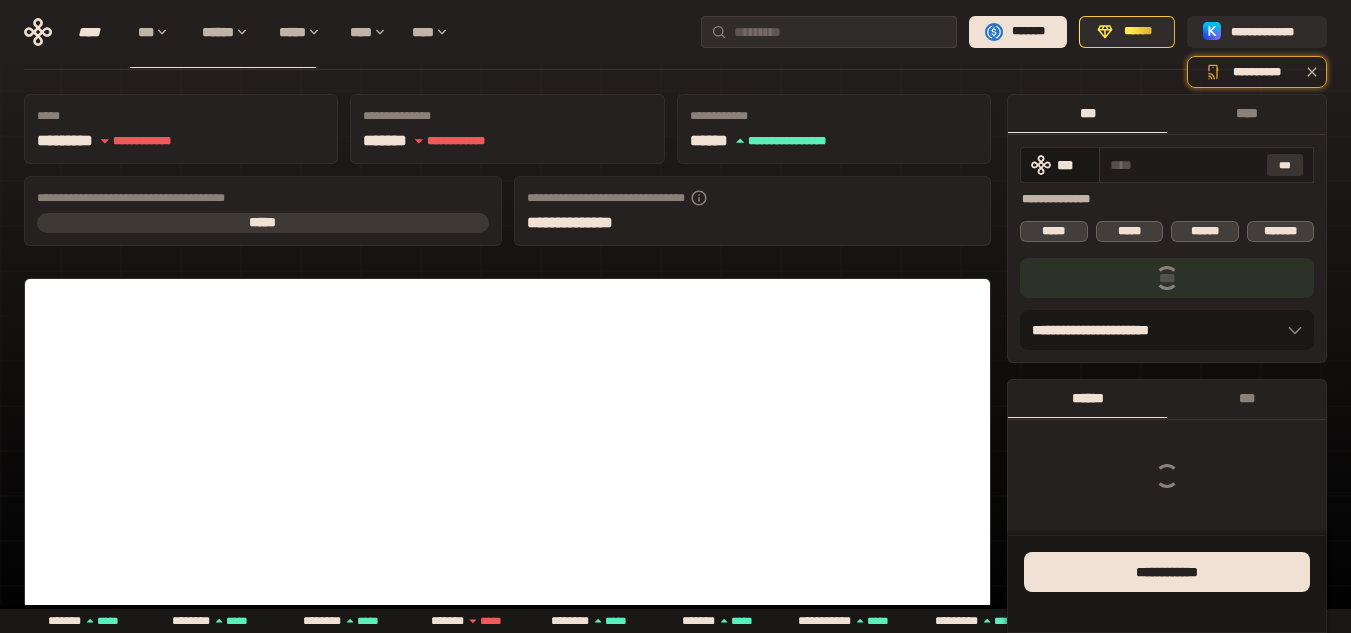 click on "***" at bounding box center [1285, 165] 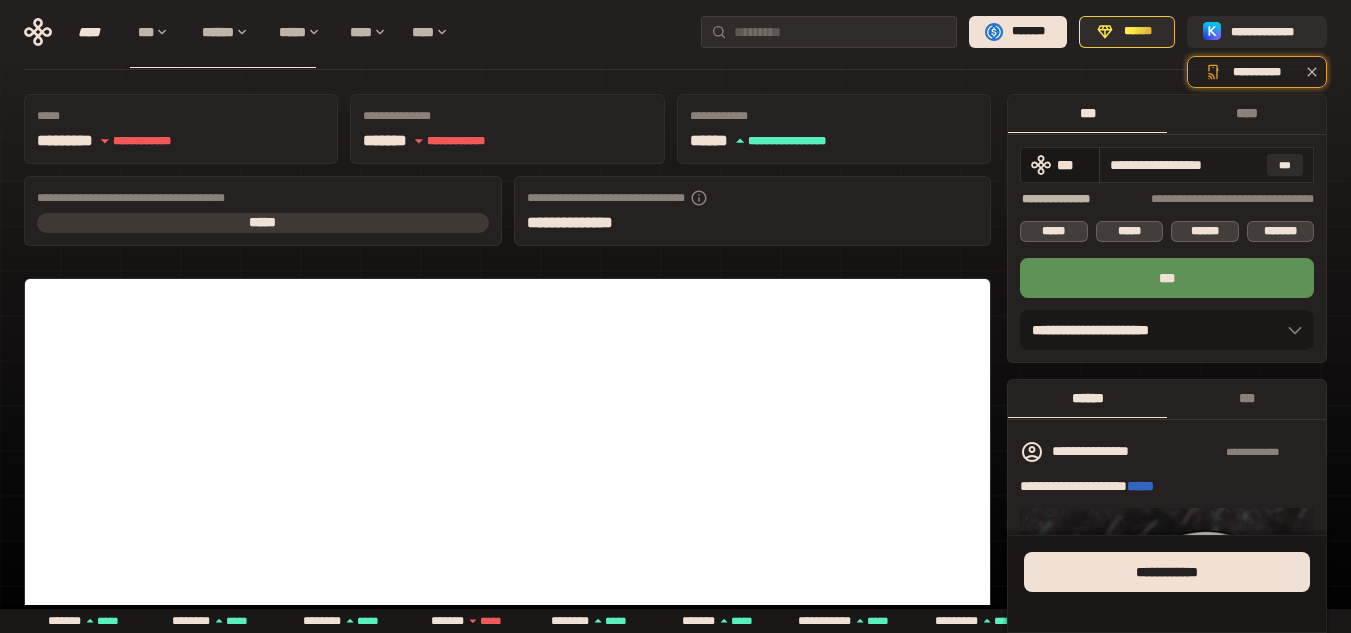 click on "**********" at bounding box center [1184, 165] 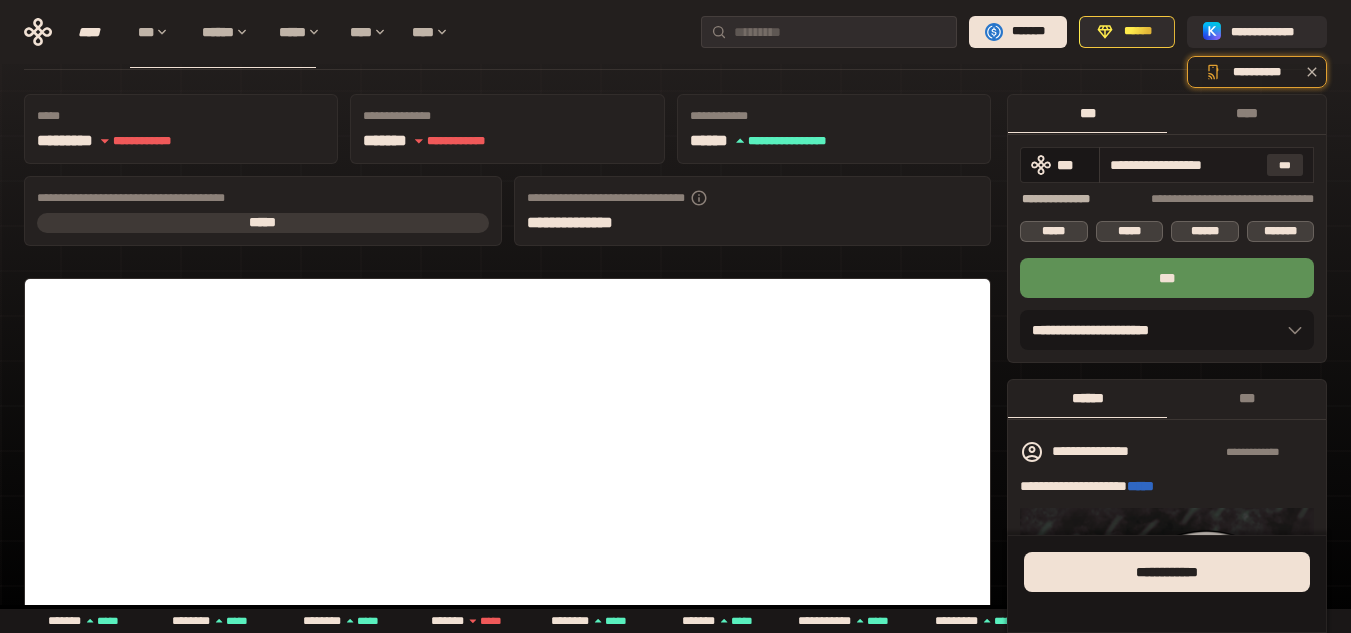 scroll, scrollTop: 0, scrollLeft: 4, axis: horizontal 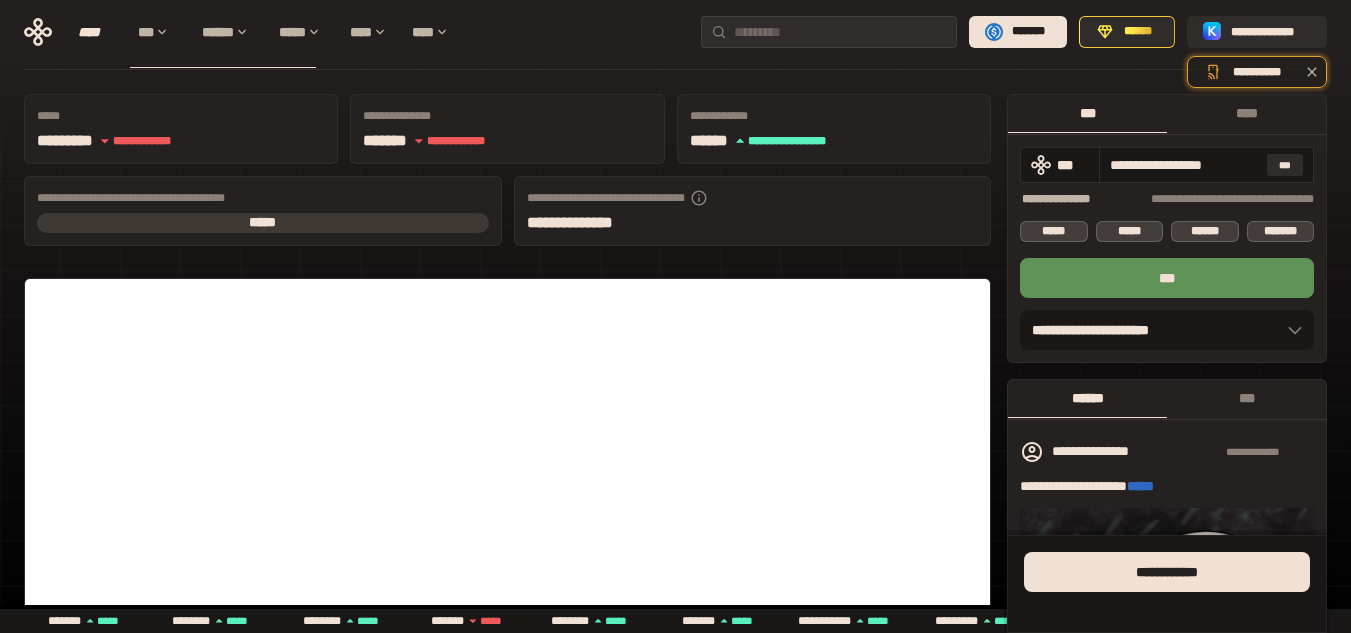 drag, startPoint x: 1114, startPoint y: 162, endPoint x: 1323, endPoint y: 173, distance: 209.28928 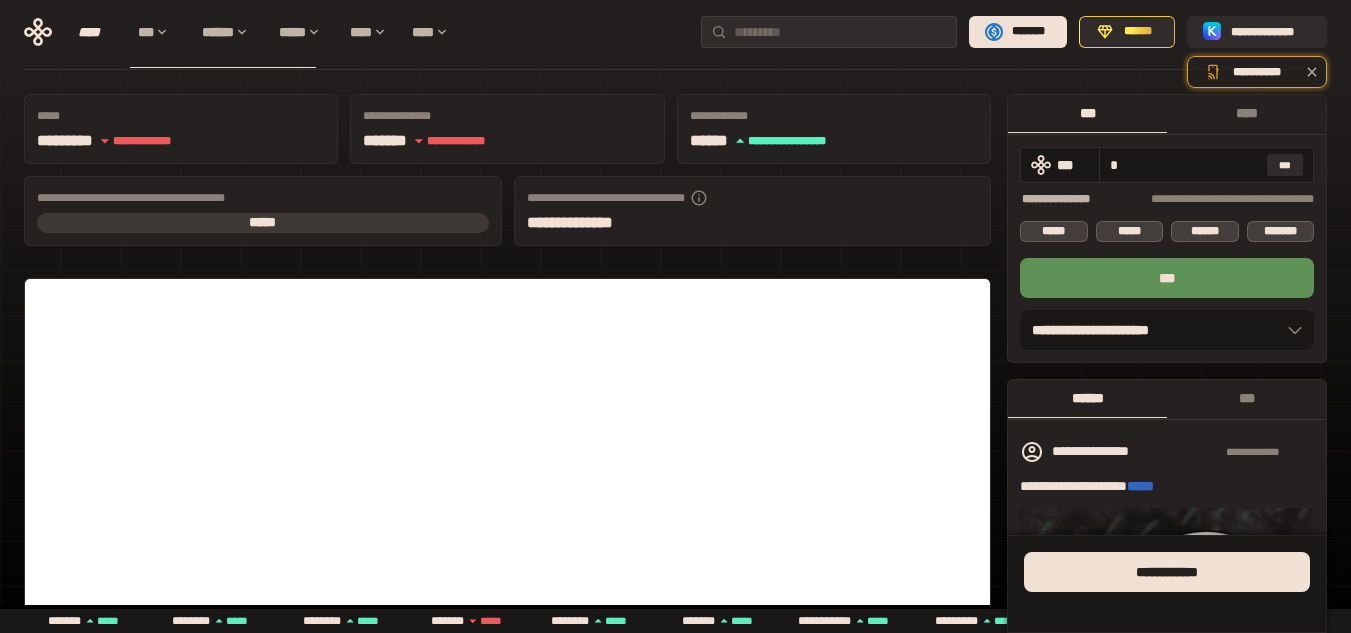 scroll, scrollTop: 0, scrollLeft: 0, axis: both 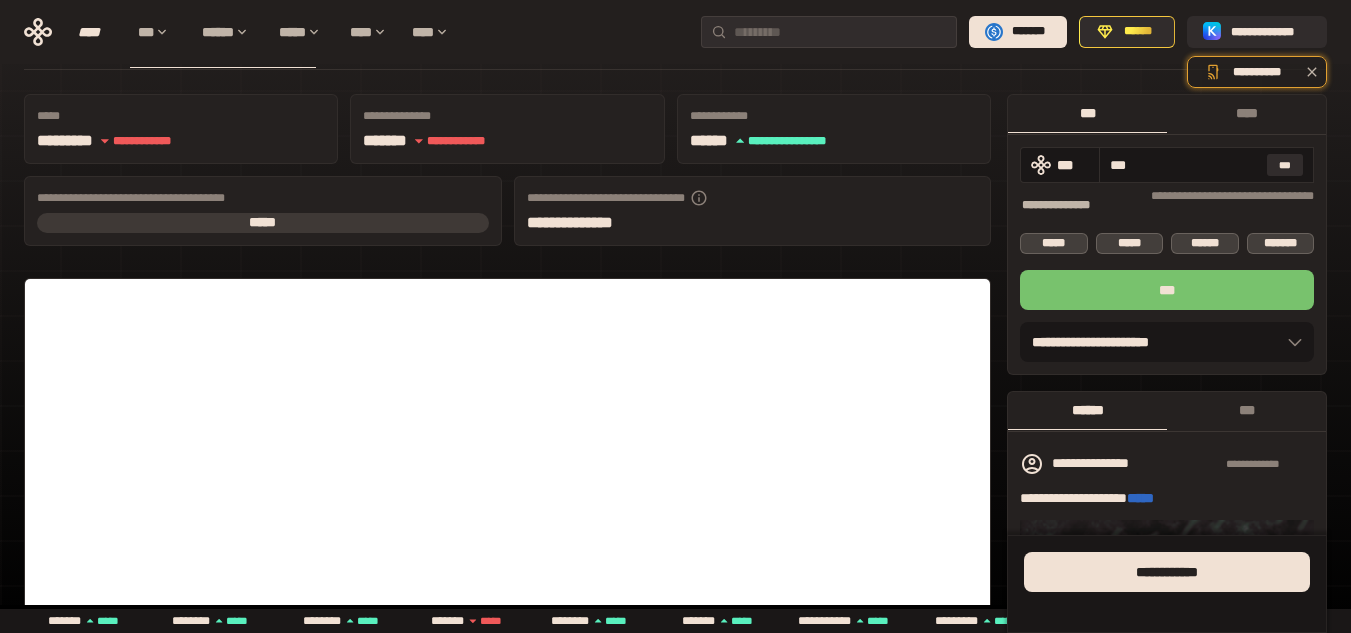 type on "***" 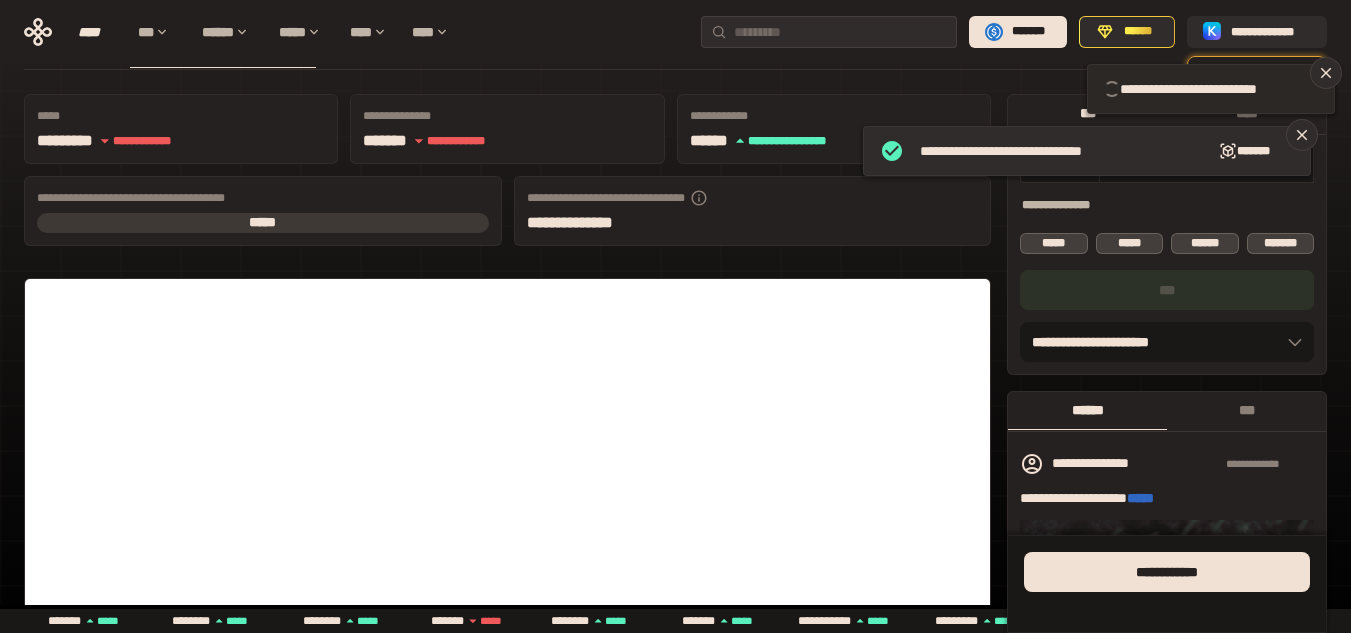 click on "**********" at bounding box center [1211, 89] 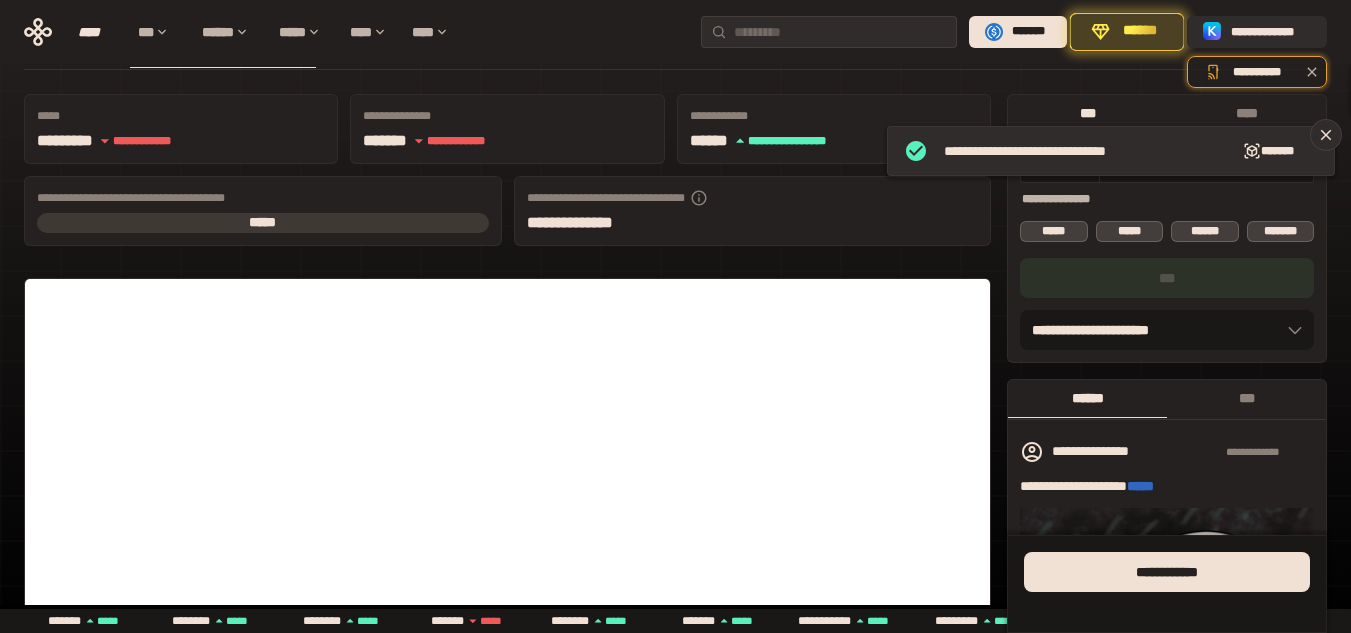 click on "****" at bounding box center (1246, 113) 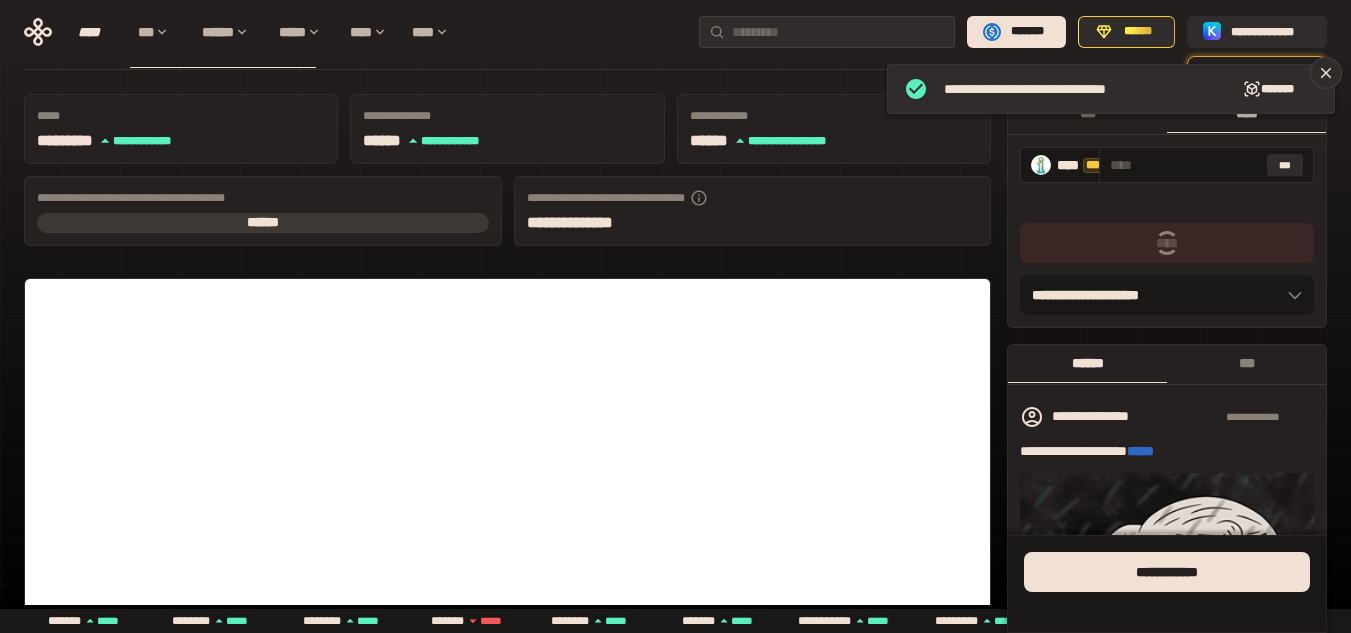 click on "[FIRST] [LAST] [PHONE]" at bounding box center [1167, 295] 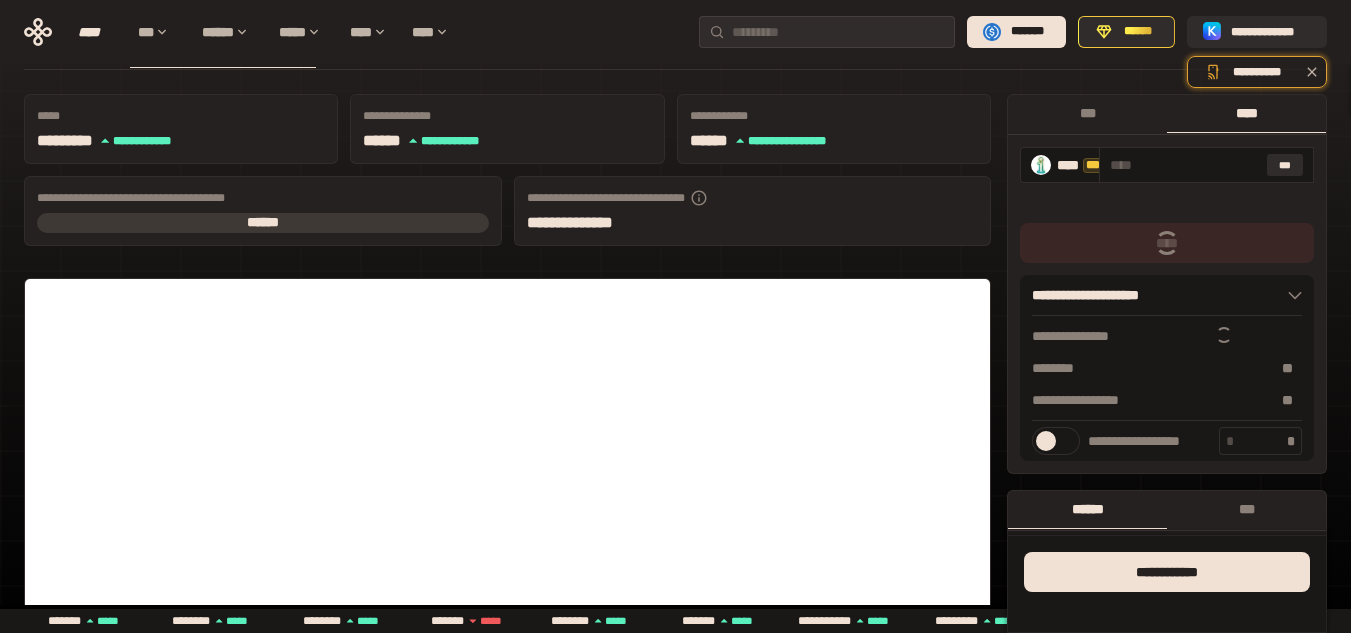 scroll, scrollTop: 0, scrollLeft: 0, axis: both 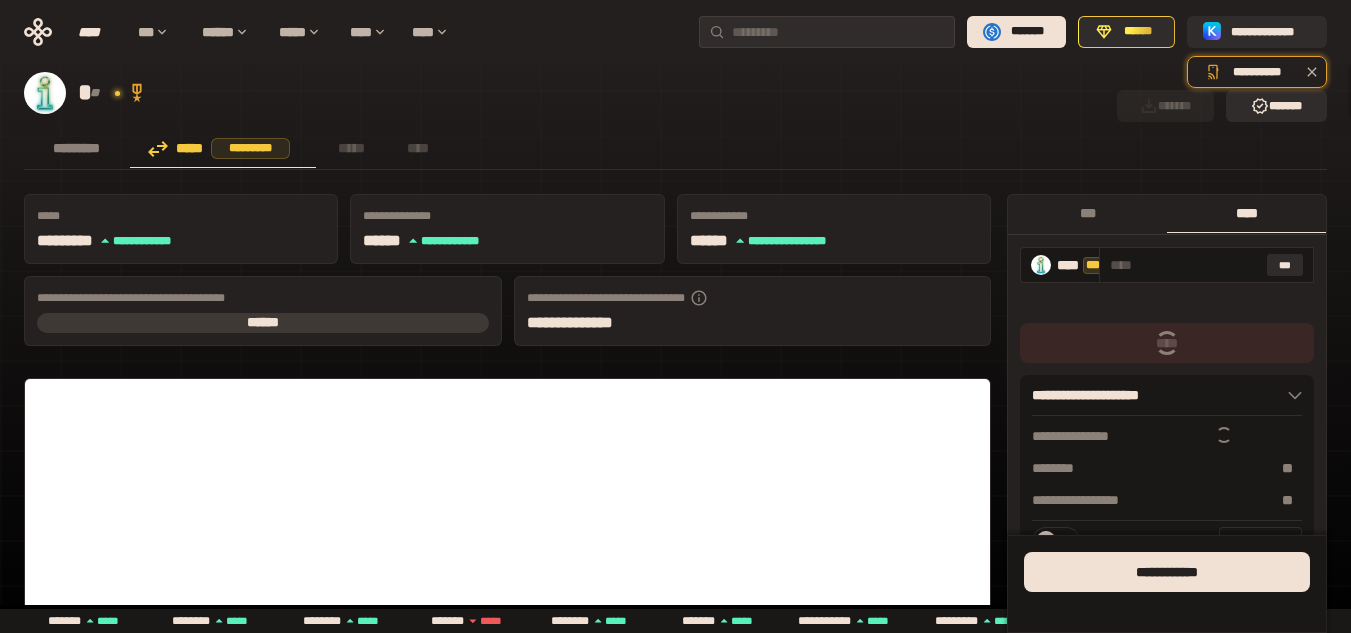 click on "***" at bounding box center (1285, 265) 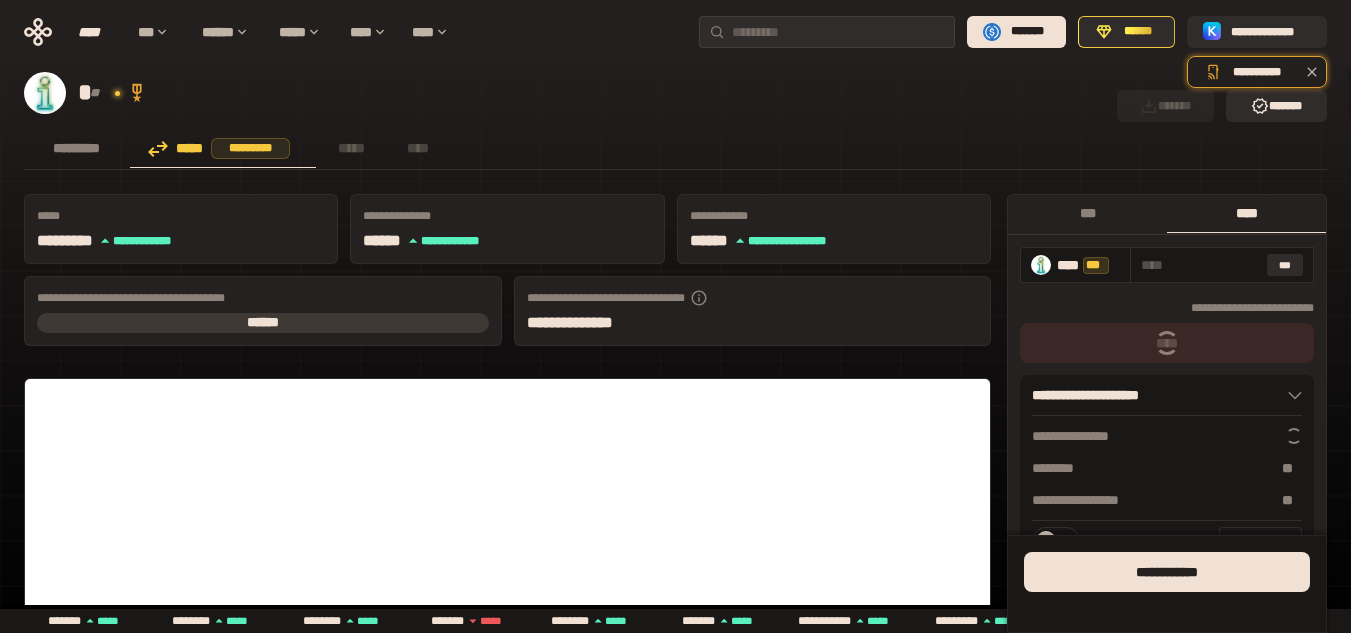 click on "***" at bounding box center [1285, 265] 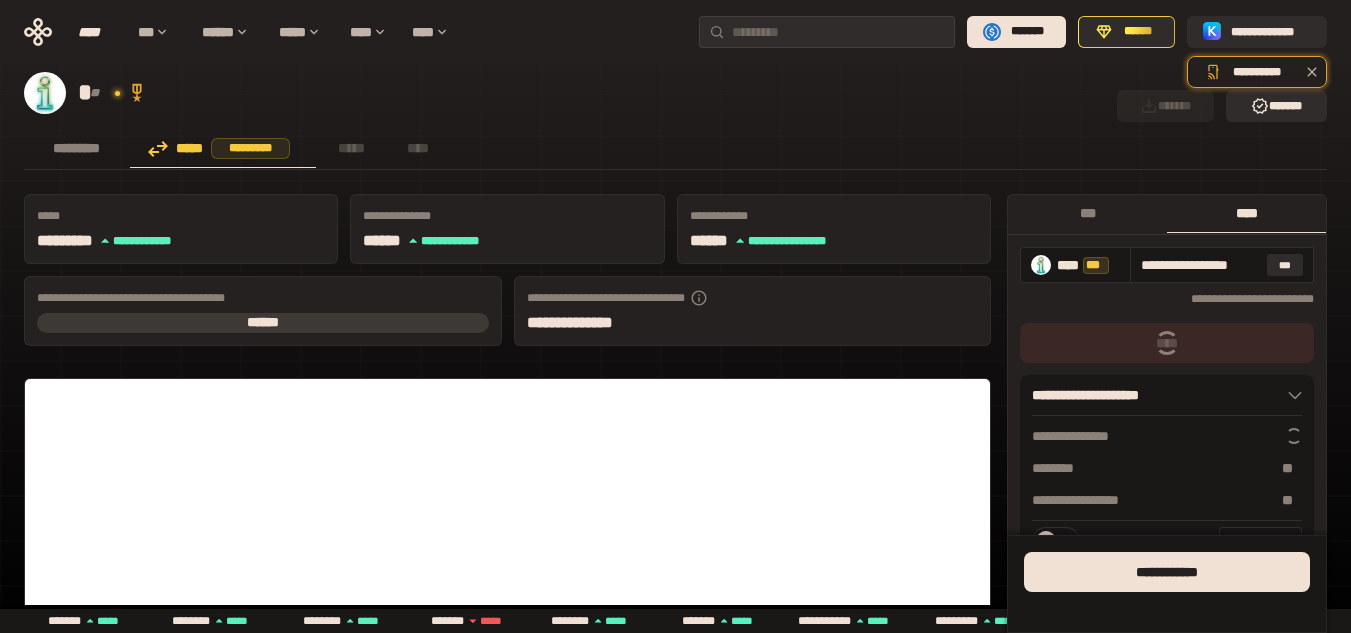 click on "***" at bounding box center [1285, 265] 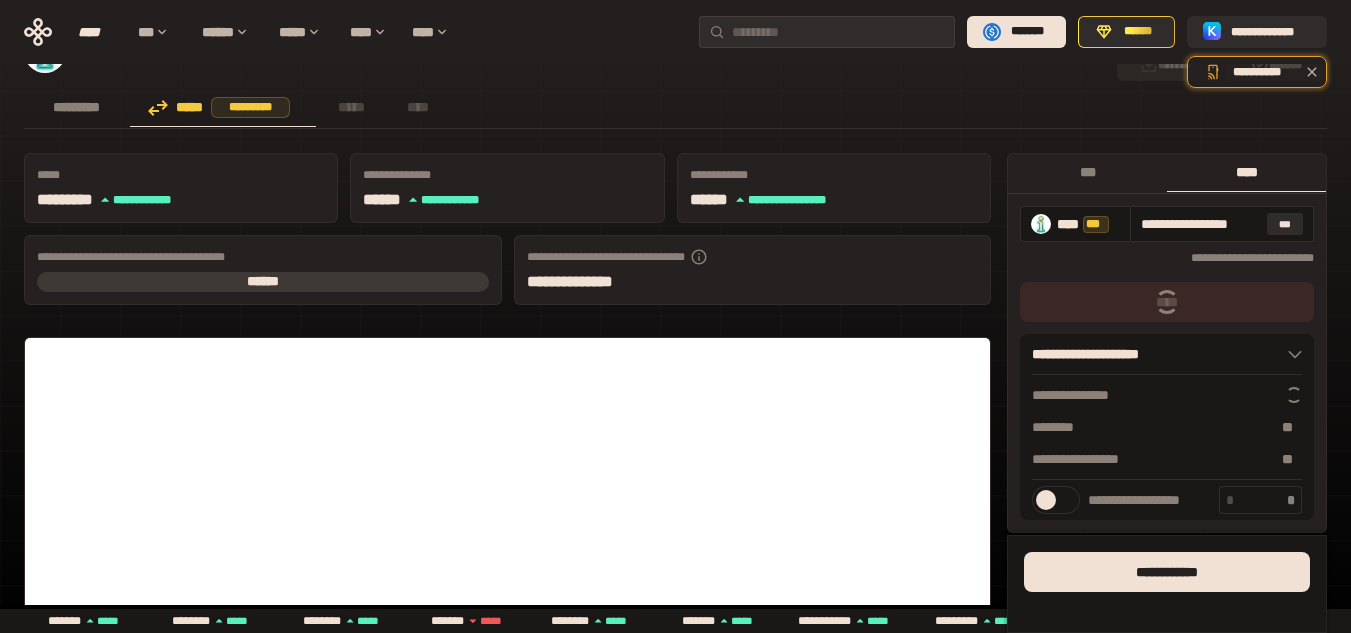 click on "***" at bounding box center [1285, 224] 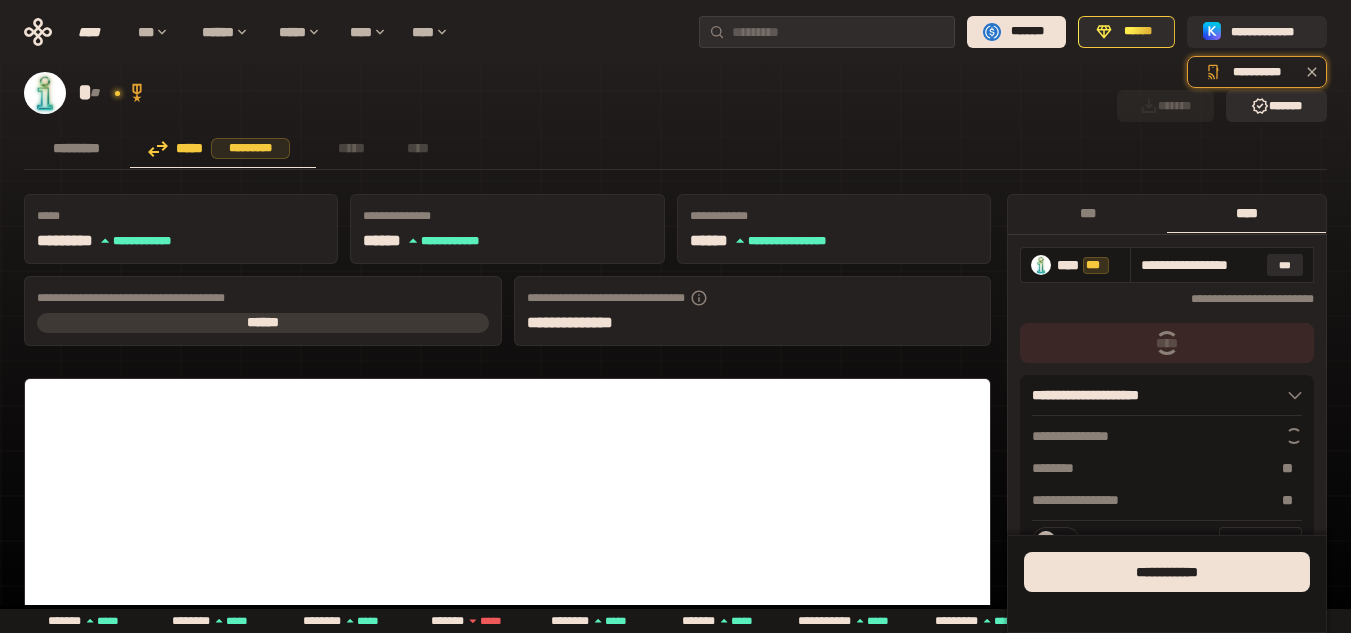 scroll, scrollTop: 0, scrollLeft: 21, axis: horizontal 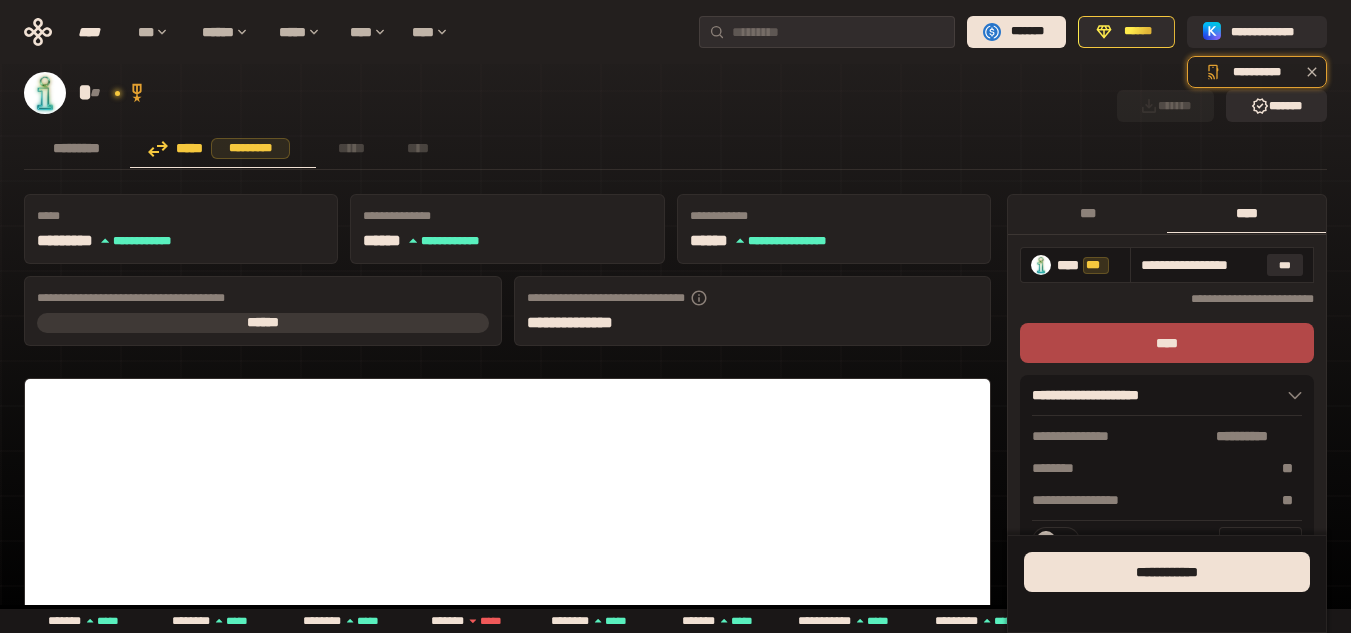 click on "***" at bounding box center (1285, 265) 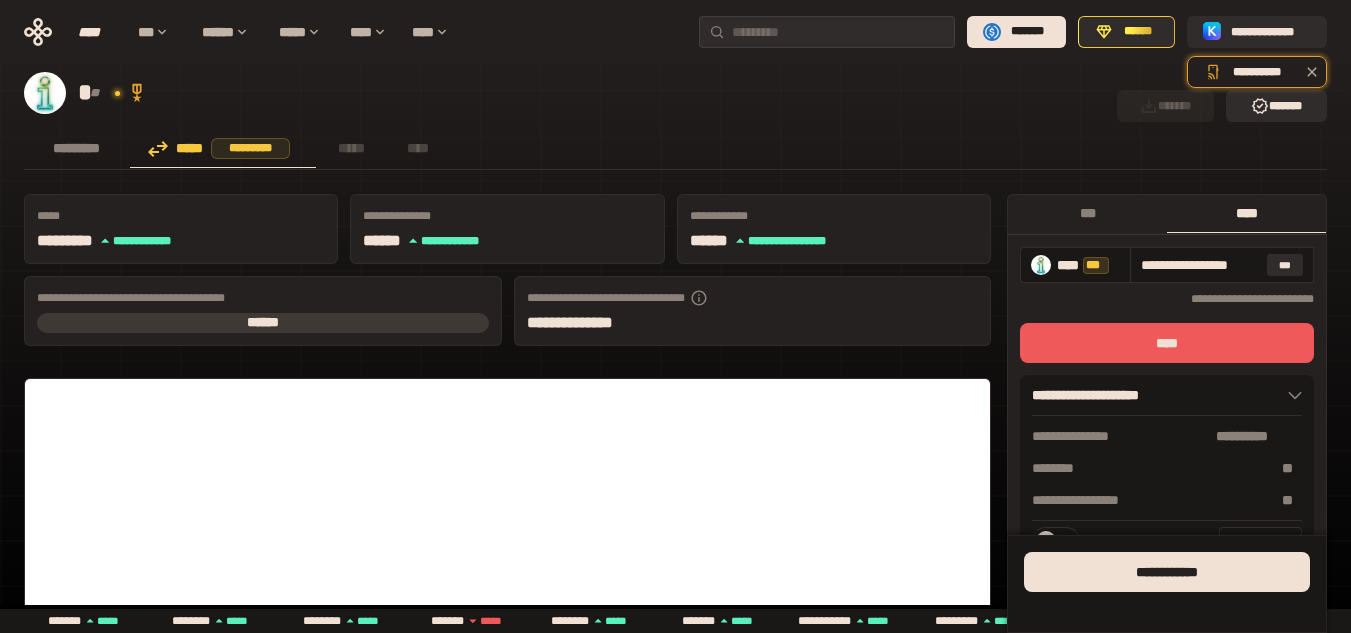 click on "****" at bounding box center [1167, 343] 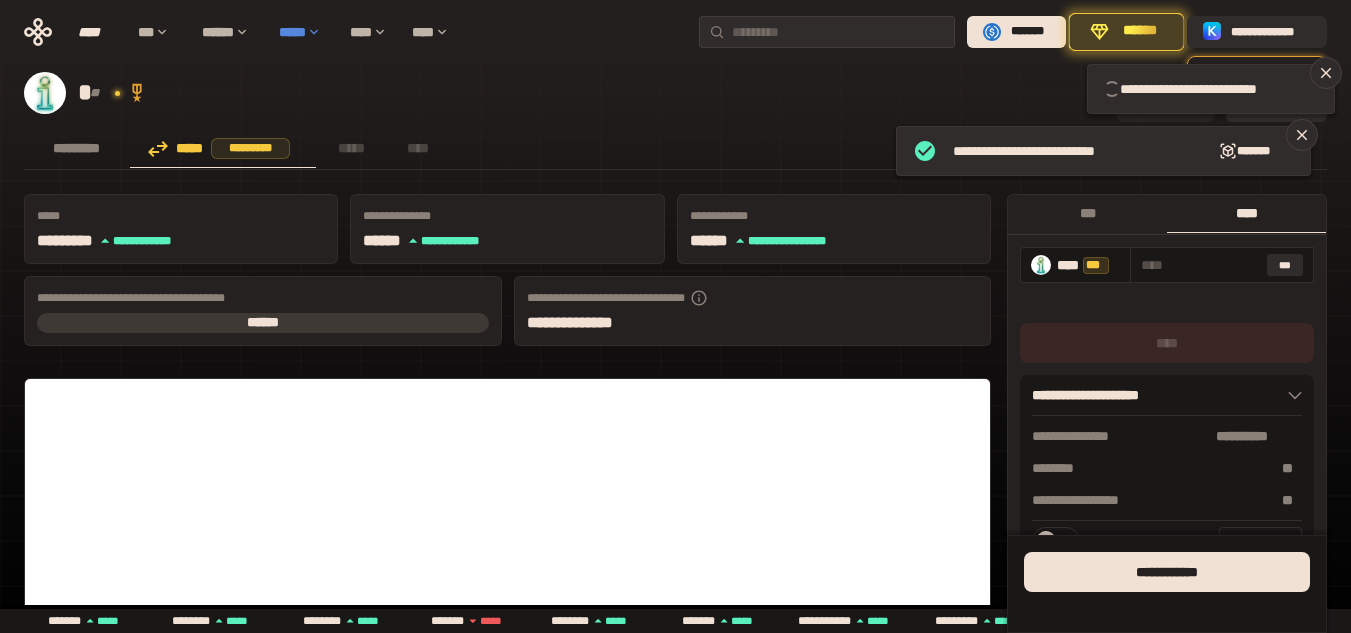 click on "*****" at bounding box center (304, 32) 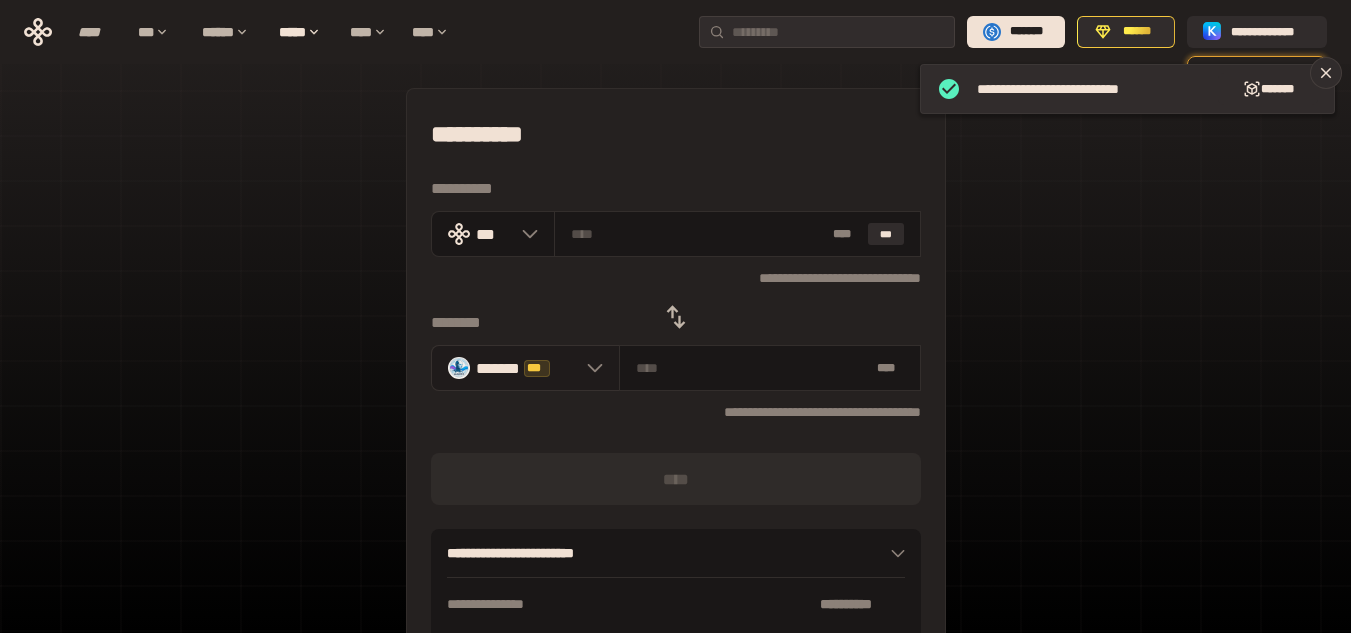 click 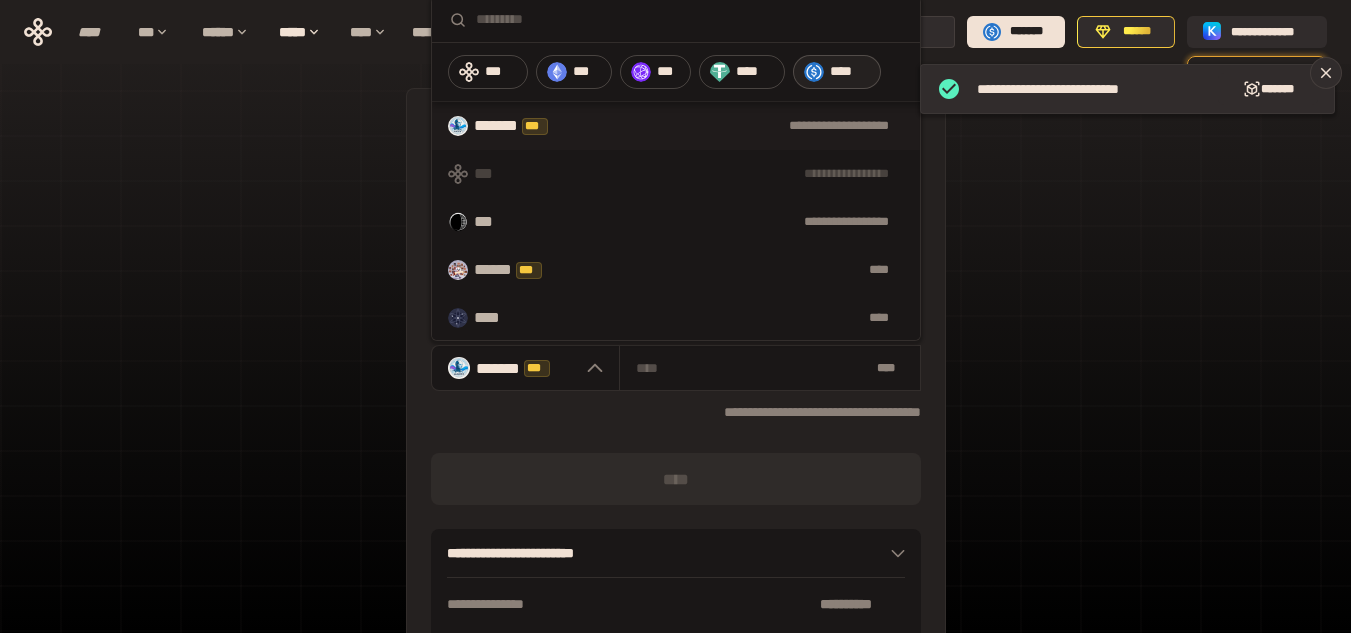 click on "****" at bounding box center [850, 72] 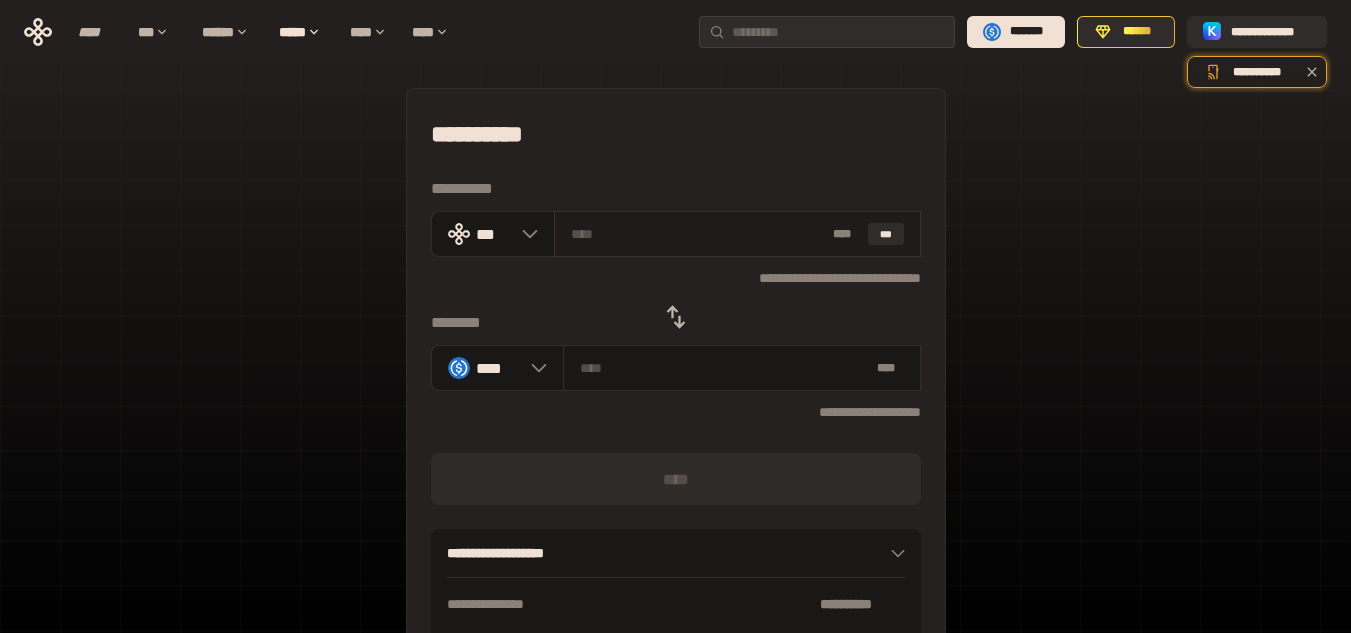 click at bounding box center (698, 234) 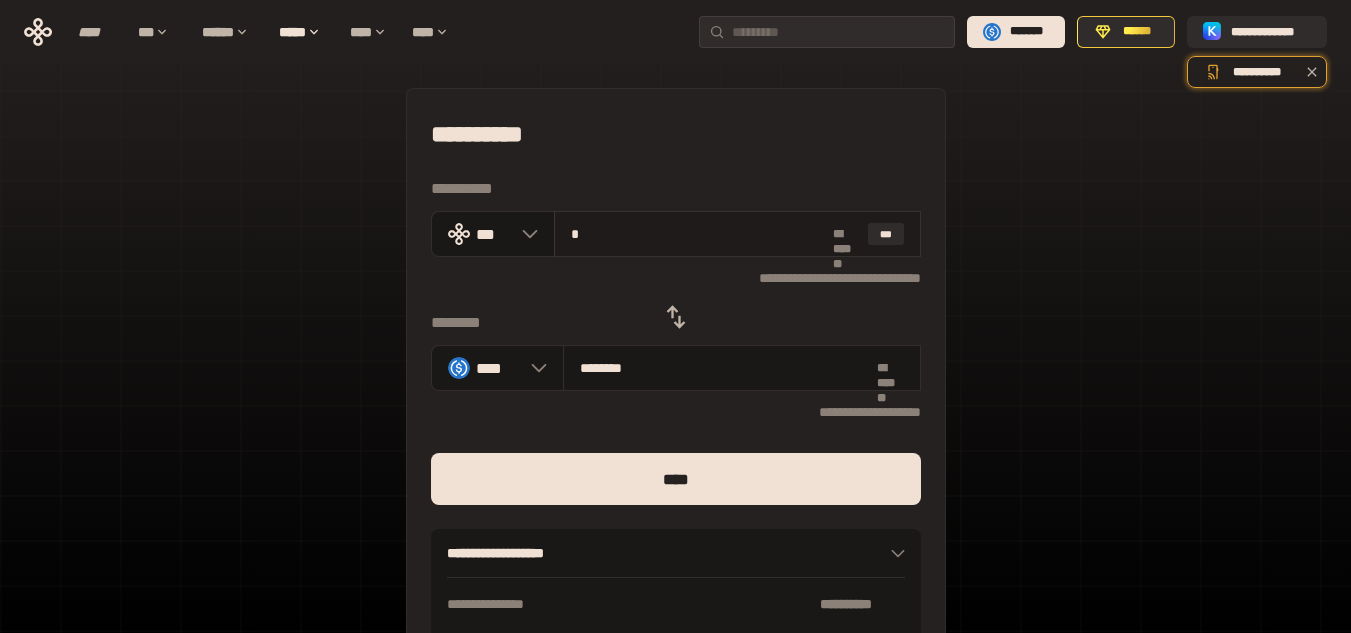 type on "********" 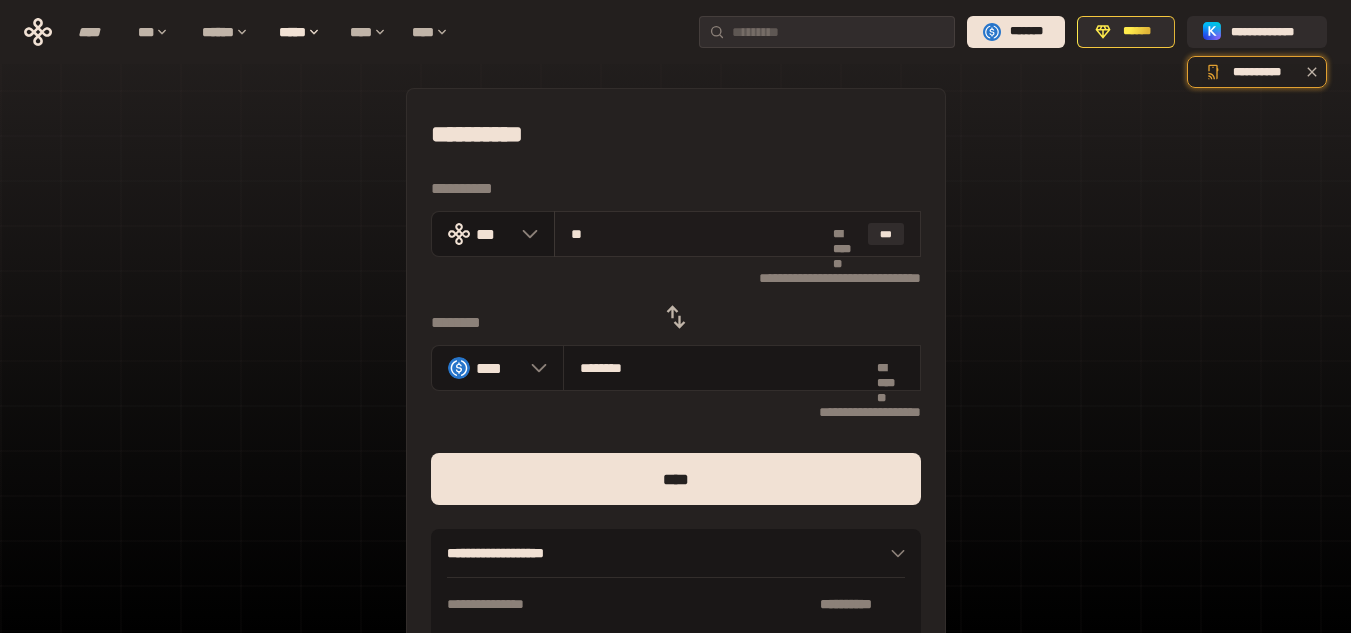 type on "********" 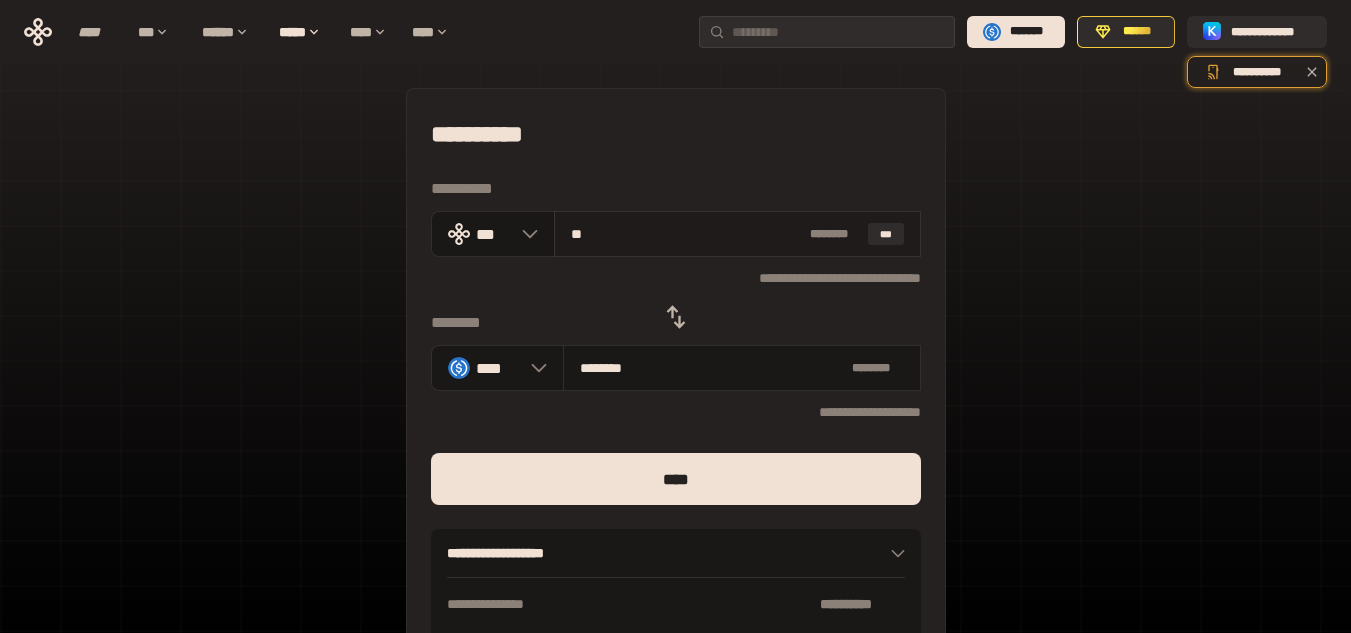 type on "***" 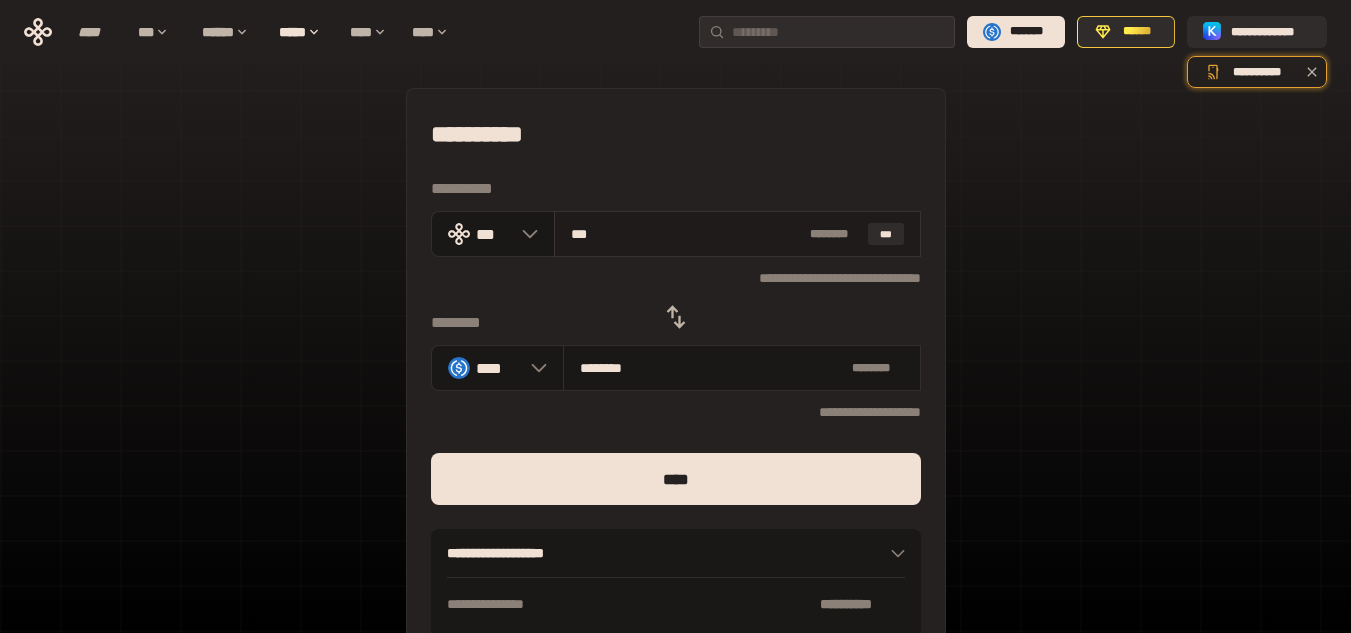 type on "*********" 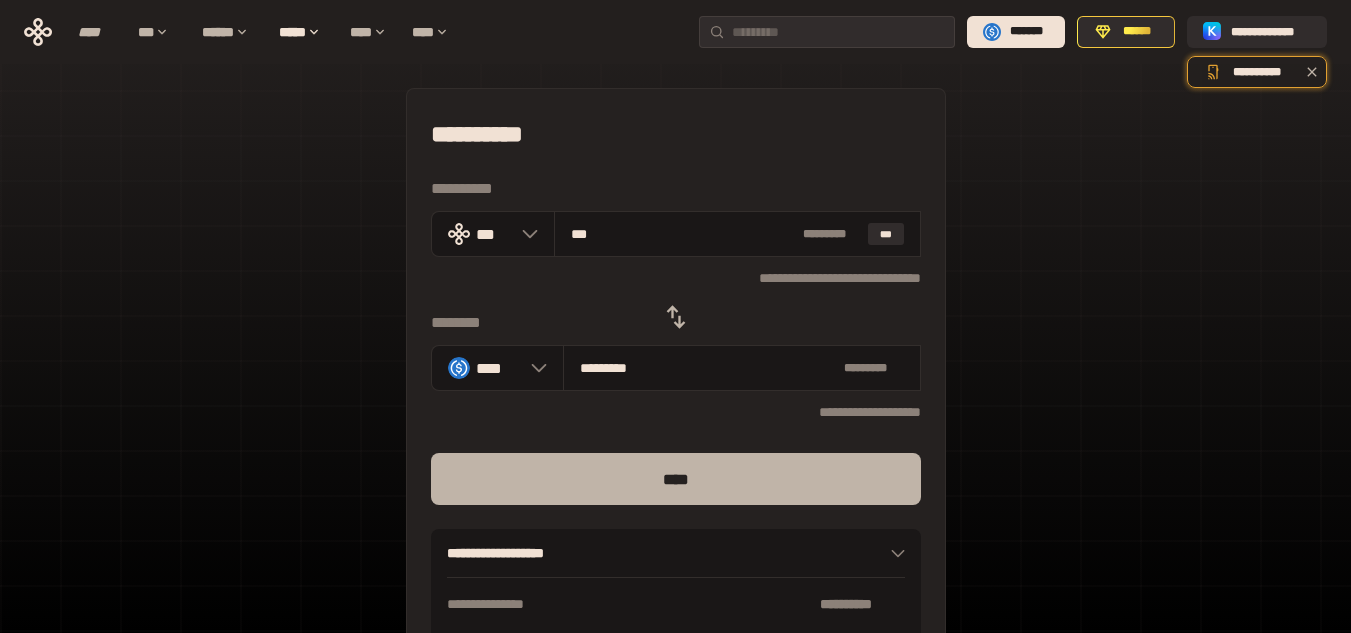 type on "***" 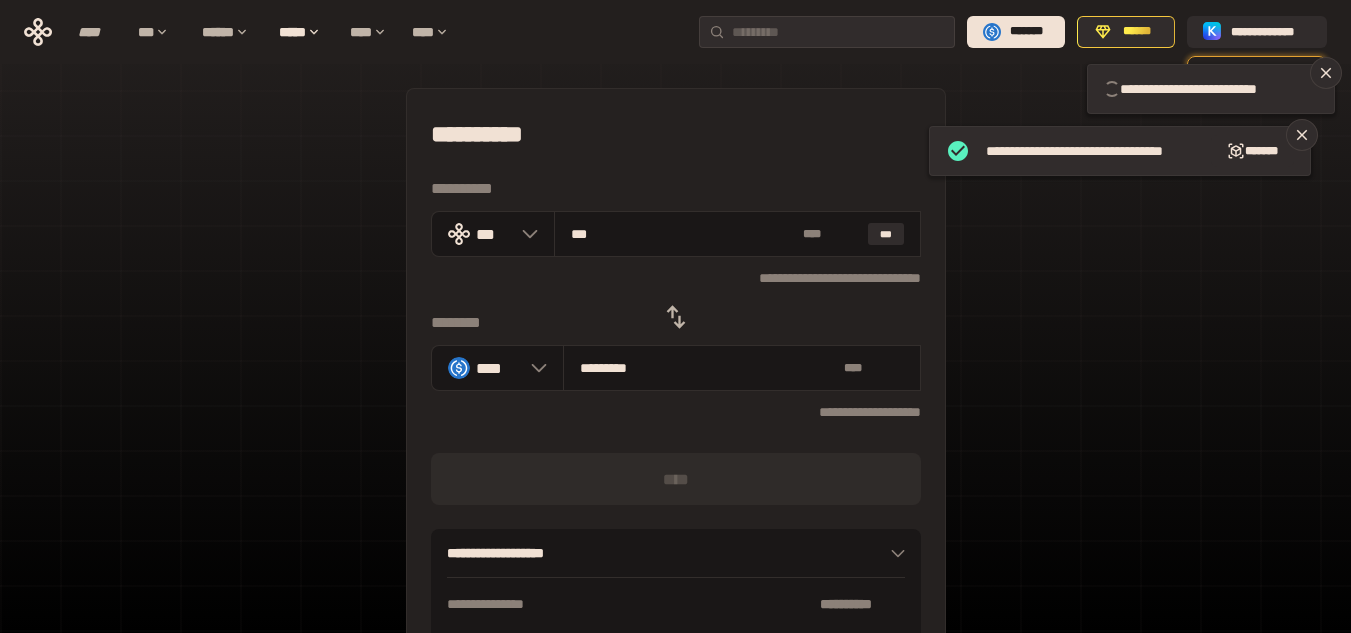 type 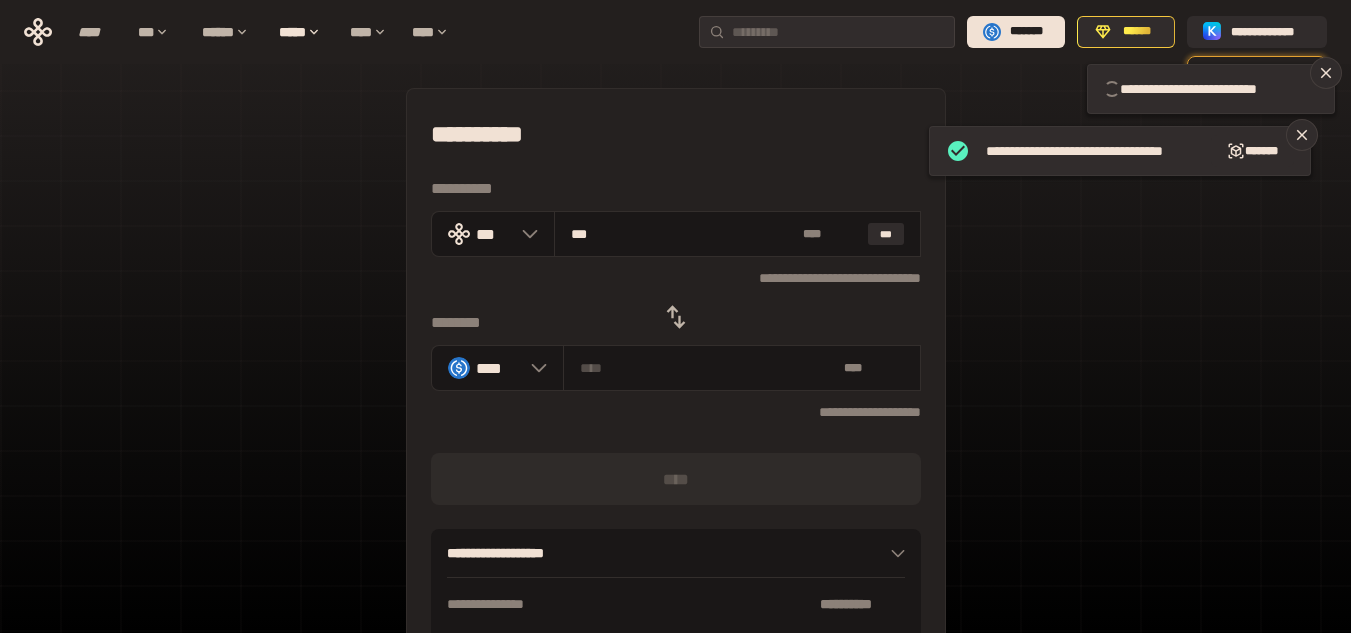 type 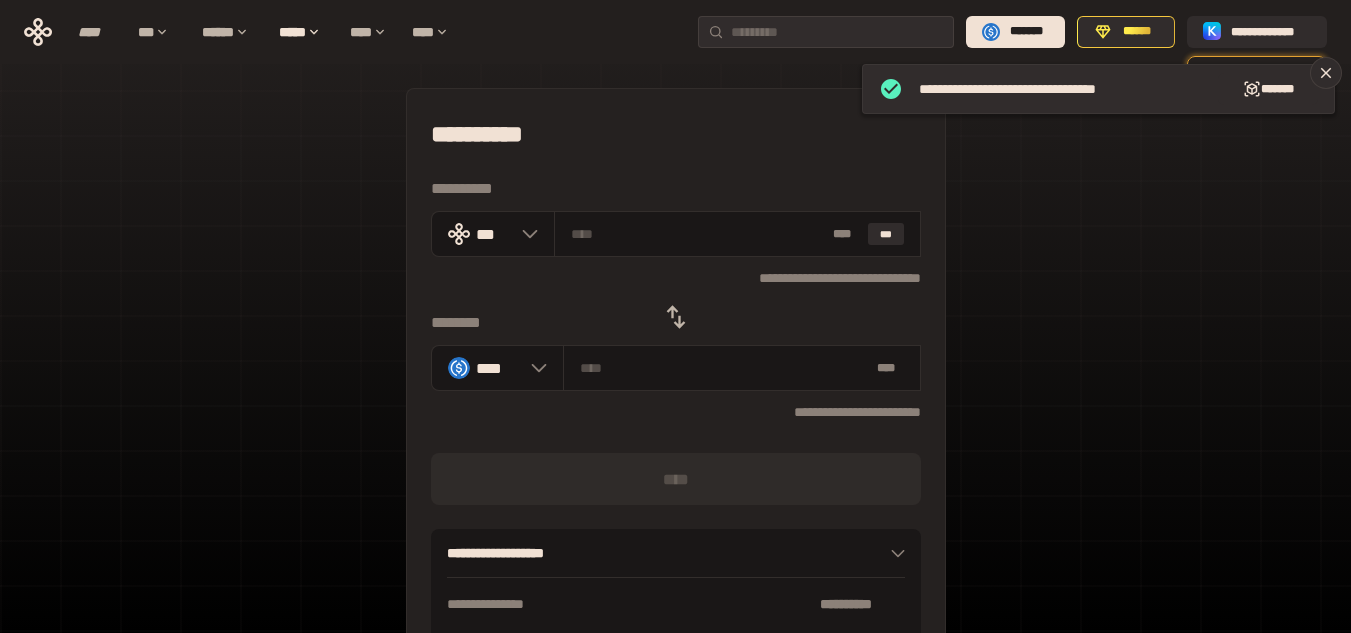 click on "[FIRST] [LAST] [PHONE] [EMAIL] [ADDRESS] [CITY] [STATE] [ZIP] [COUNTRY] [COORDINATES] [COORDINATES] [DATE] [TIME] [ID_NUMBER] [ID_NUMBER] [CREDIT_CARD]" at bounding box center (675, 444) 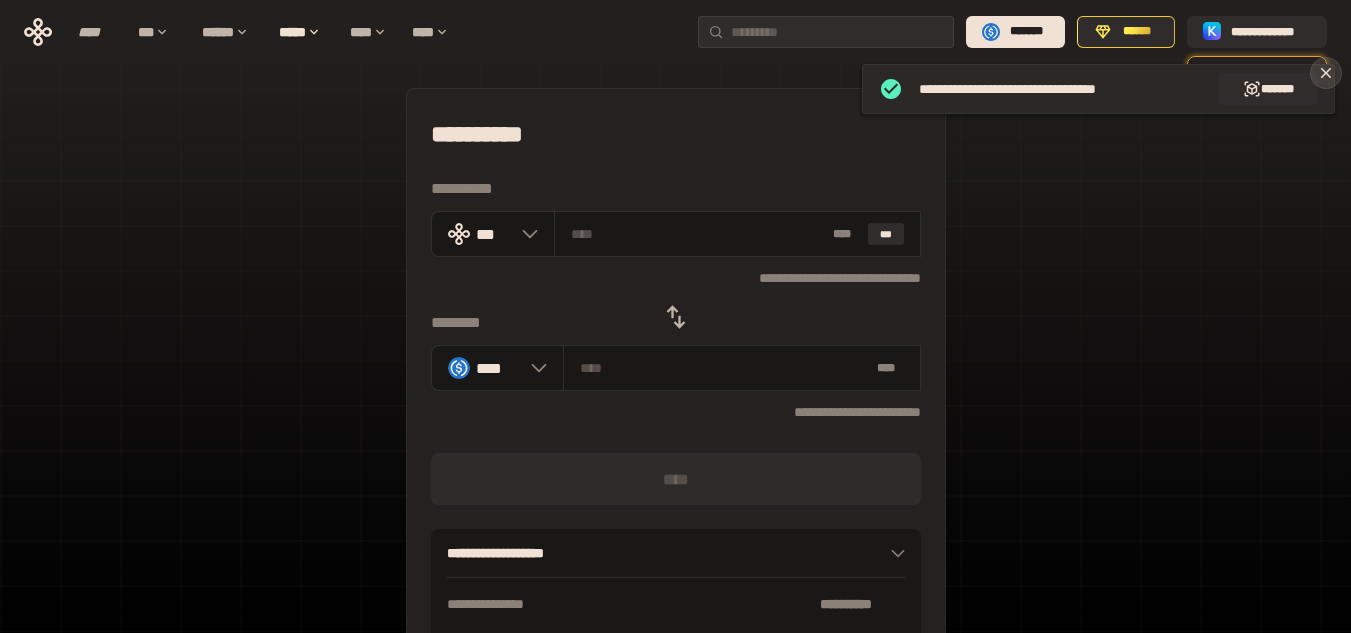 click 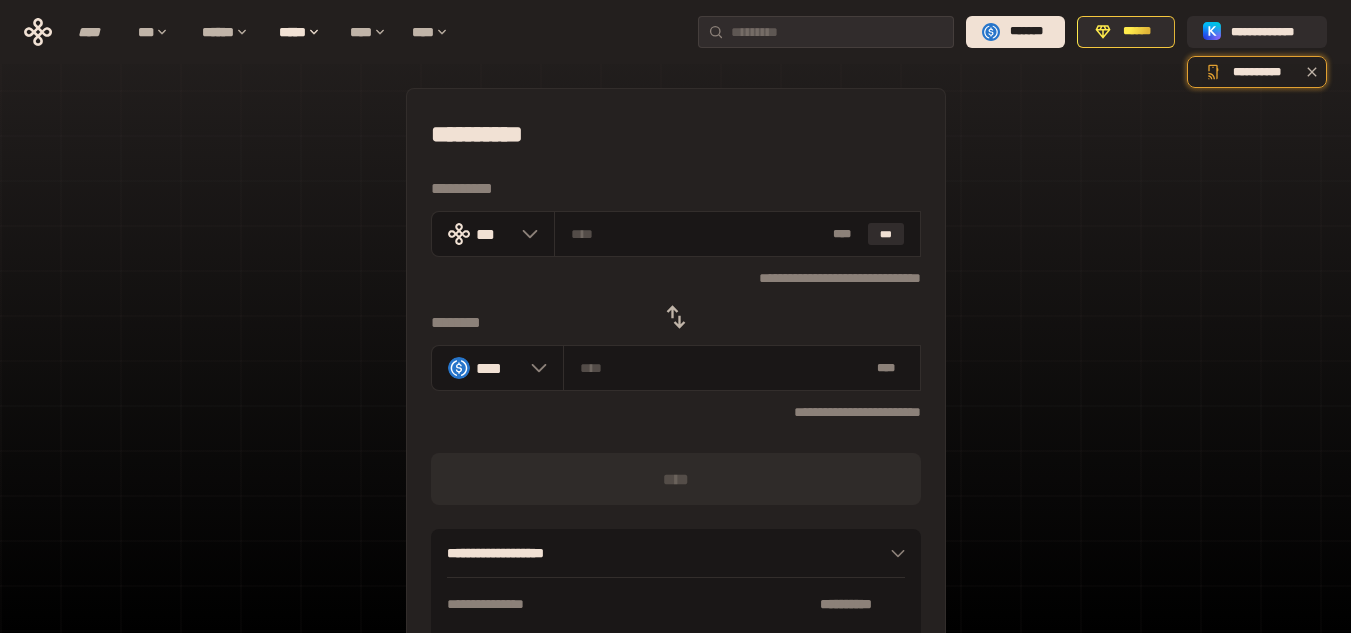 click on "[FIRST] [LAST] [PHONE] [EMAIL] [ADDRESS] [CITY] [STATE] [ZIP] [COUNTRY] [COORDINATES] [COORDINATES] [DATE] [TIME] [ID_NUMBER] [ID_NUMBER] [CREDIT_CARD]" at bounding box center [675, 444] 